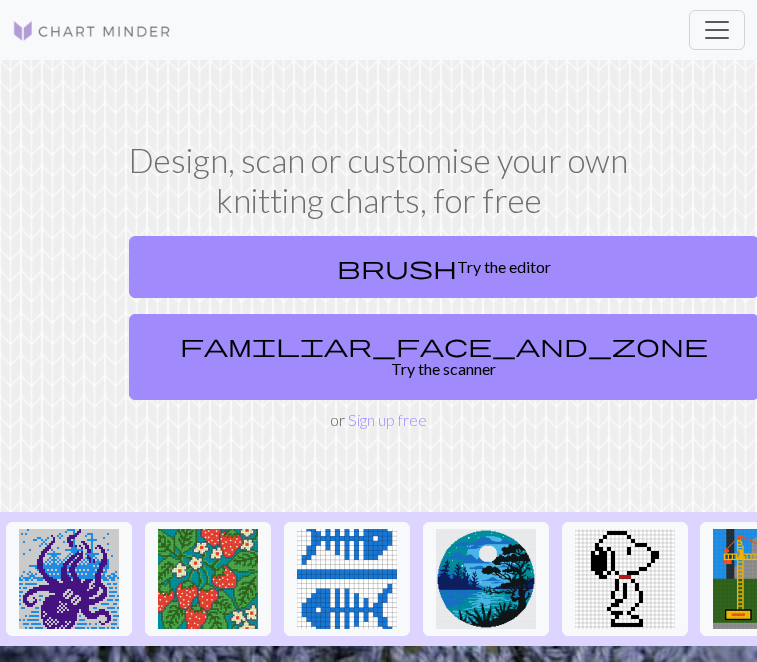 scroll, scrollTop: 0, scrollLeft: 0, axis: both 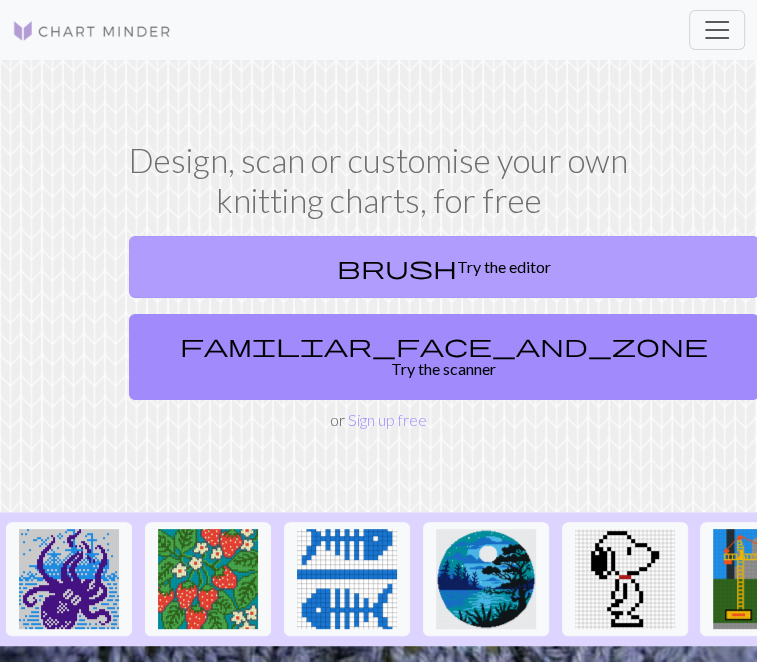 click on "brush  Try the editor" at bounding box center (444, 267) 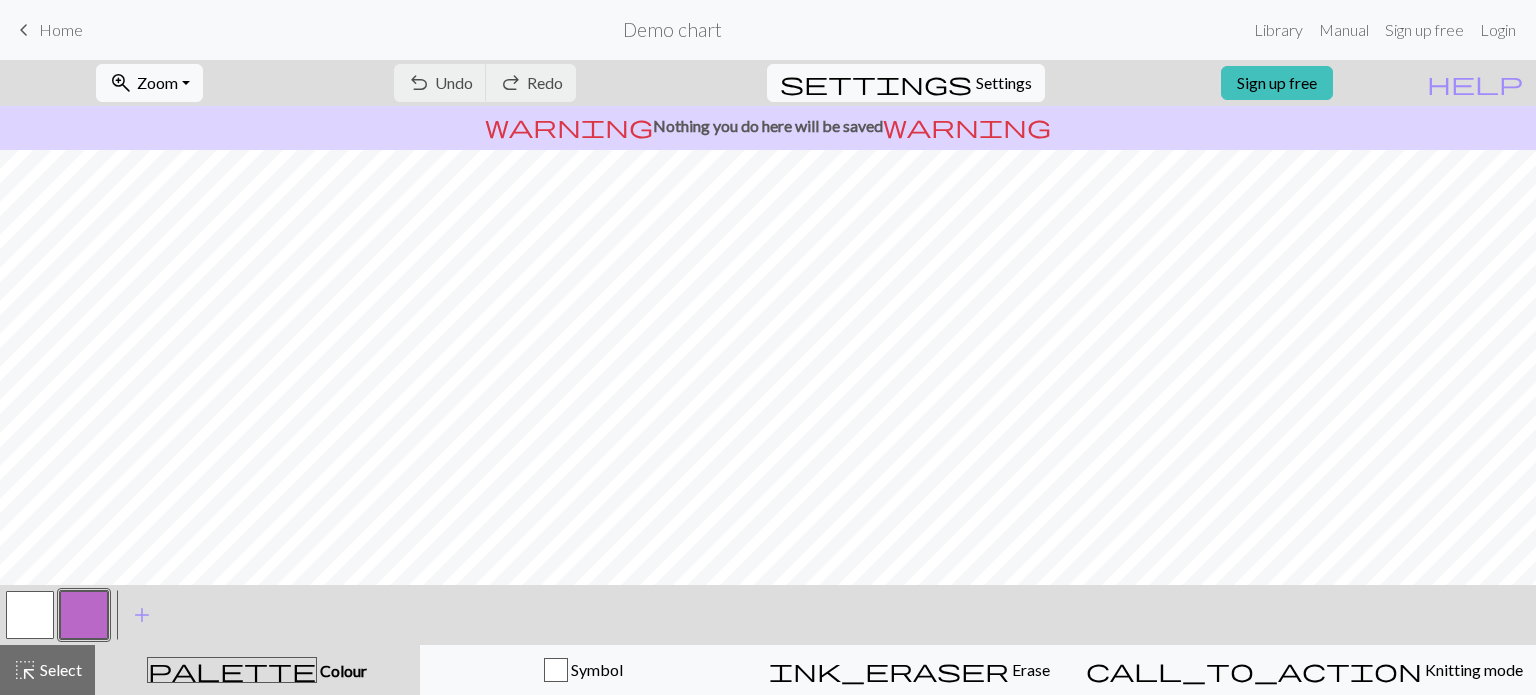 click on "keyboard_arrow_left" at bounding box center [24, 30] 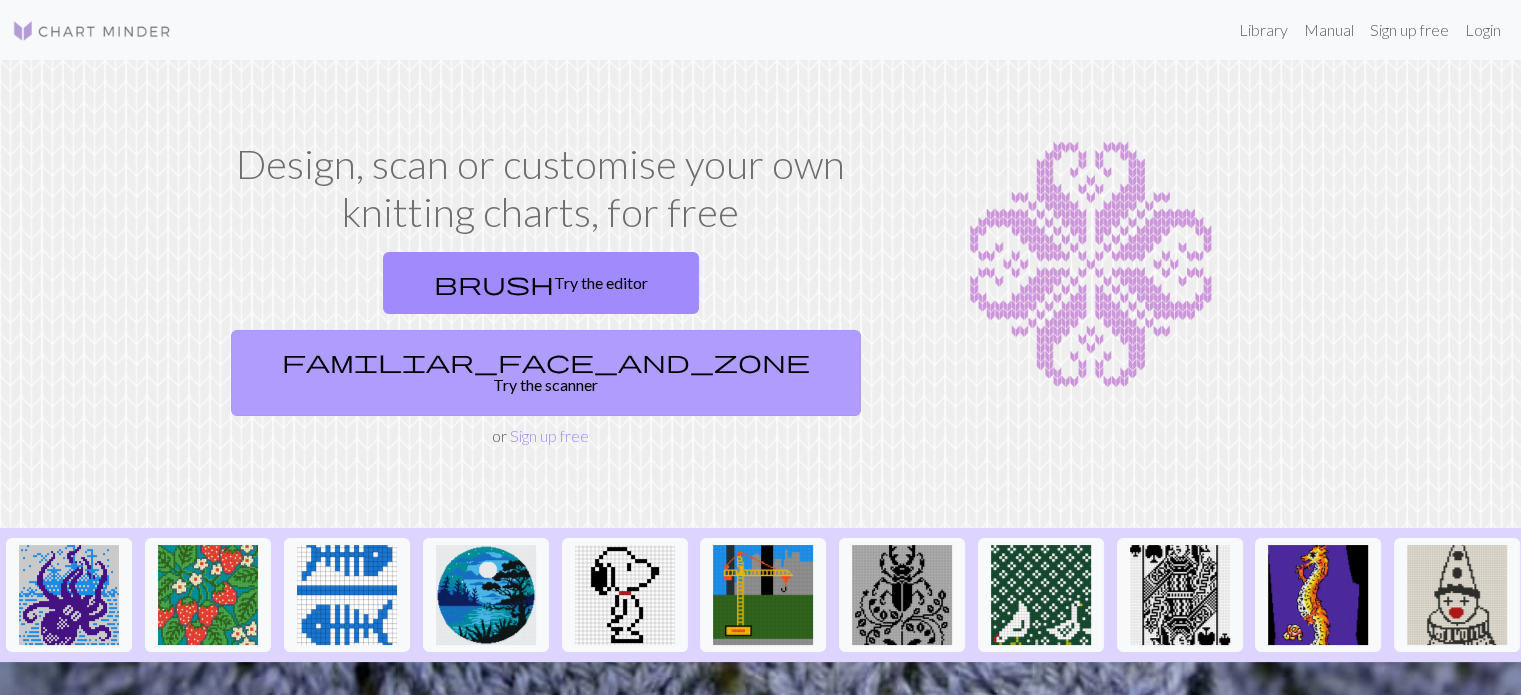 click on "familiar_face_and_zone" at bounding box center [546, 361] 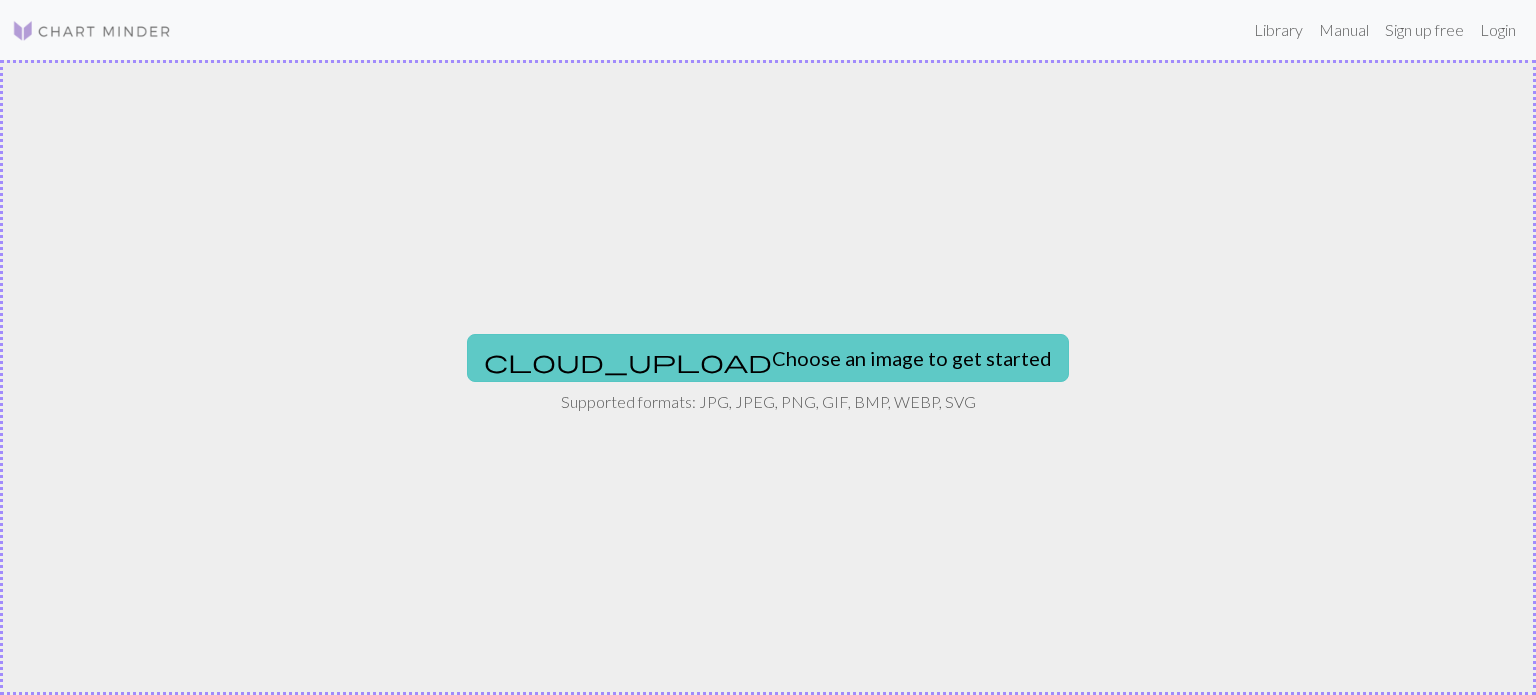click on "cloud_upload  Choose an image to get started" at bounding box center (768, 358) 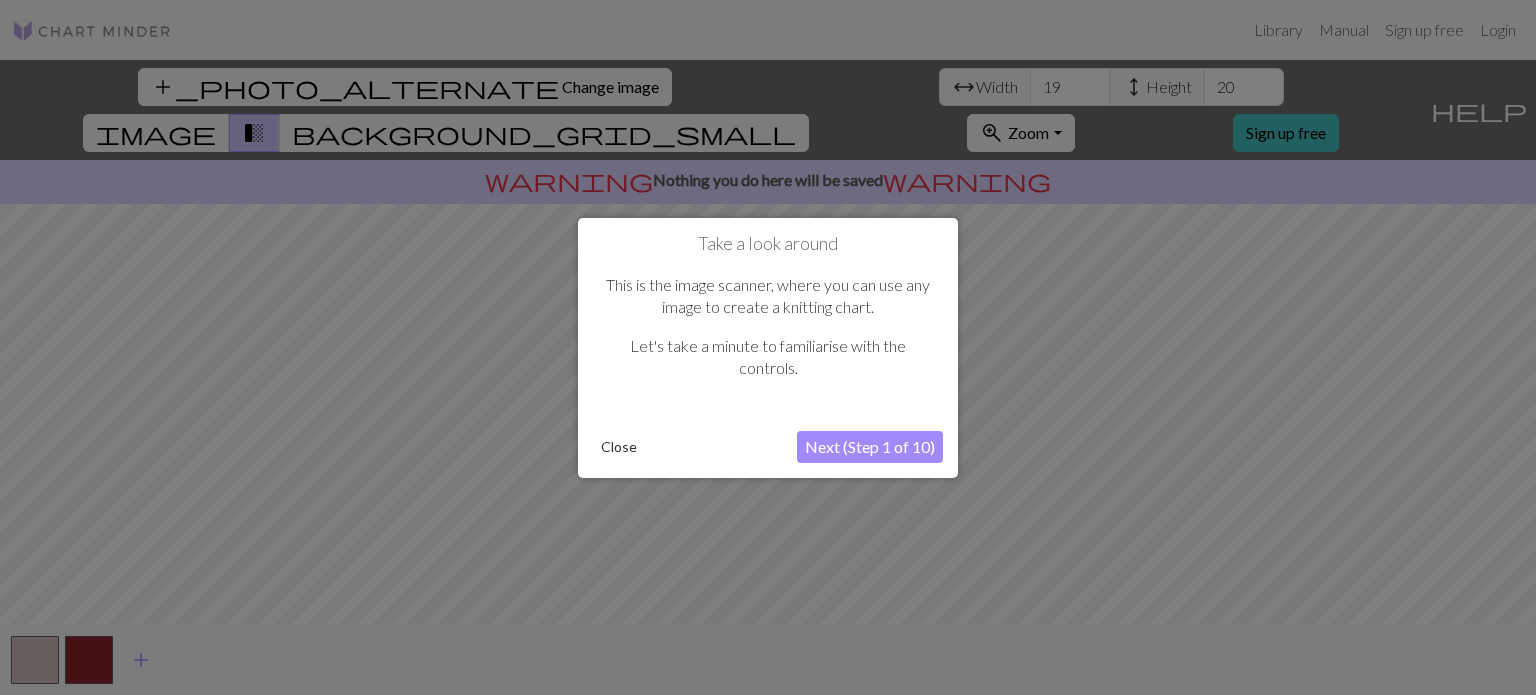 click on "Close" at bounding box center (619, 447) 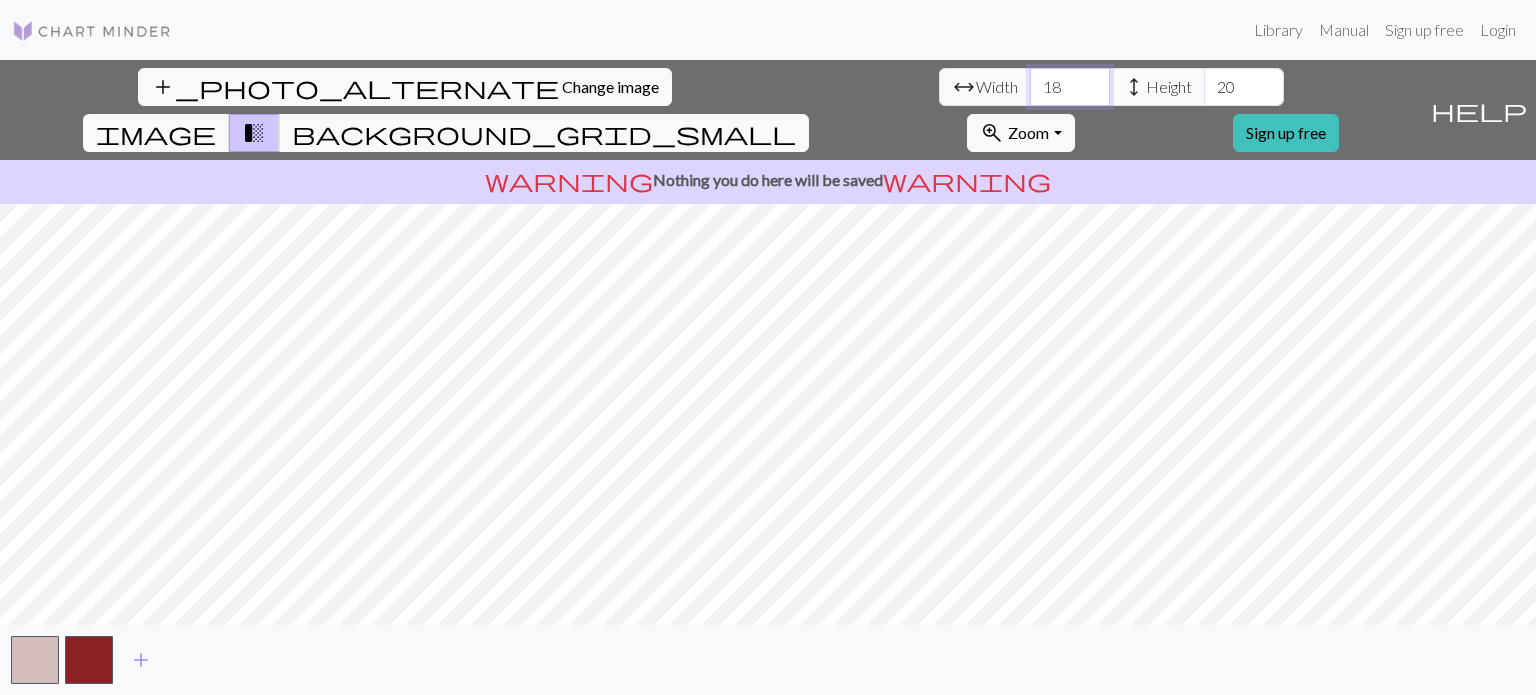 click on "18" at bounding box center [1070, 87] 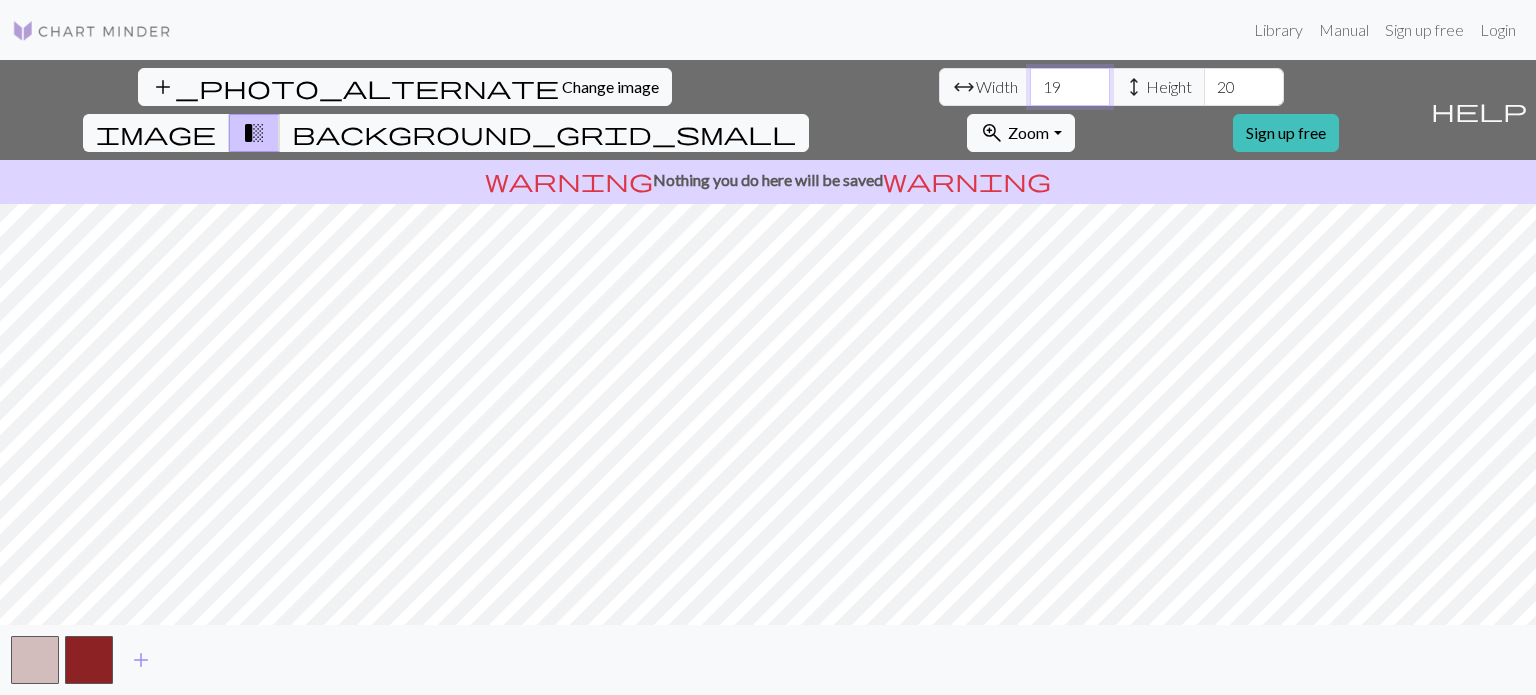 click on "19" at bounding box center [1070, 87] 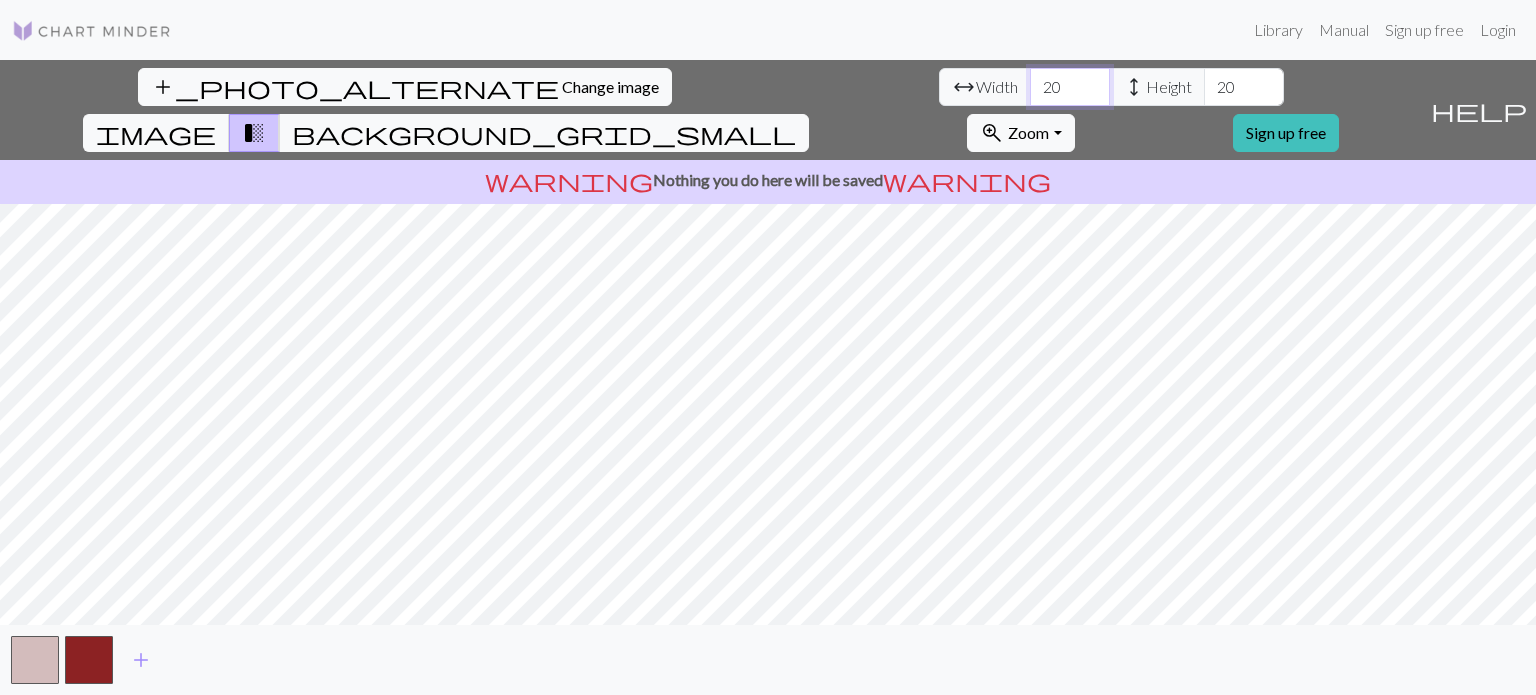 click on "20" at bounding box center (1070, 87) 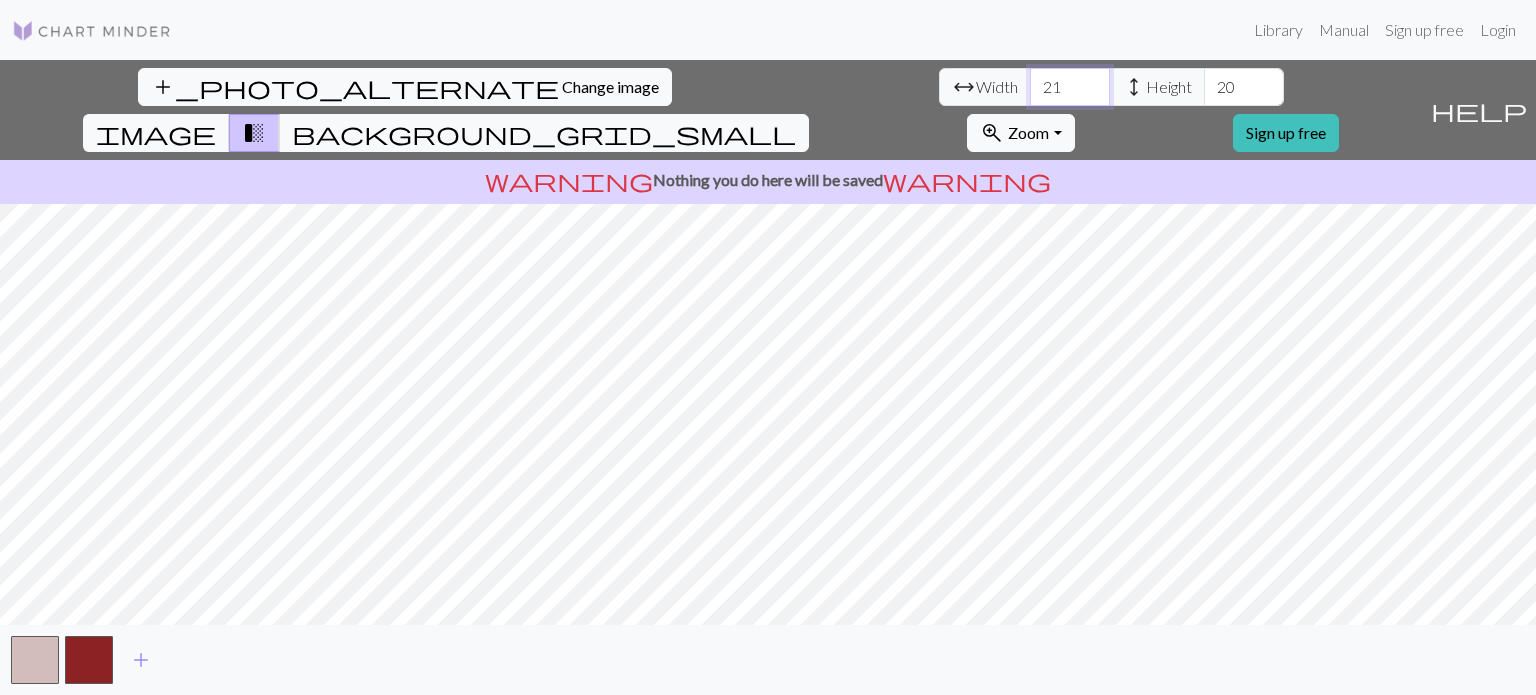 click on "21" at bounding box center (1070, 87) 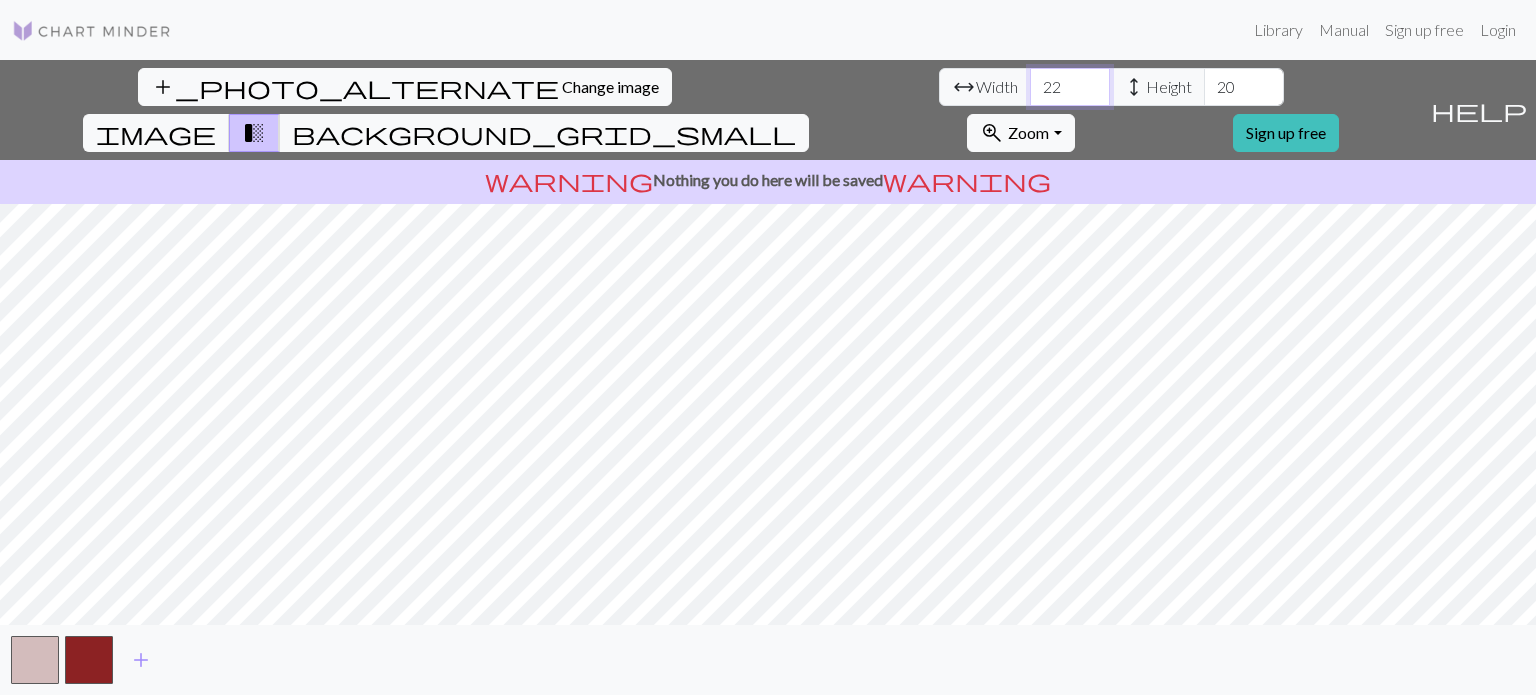 click on "22" at bounding box center [1070, 87] 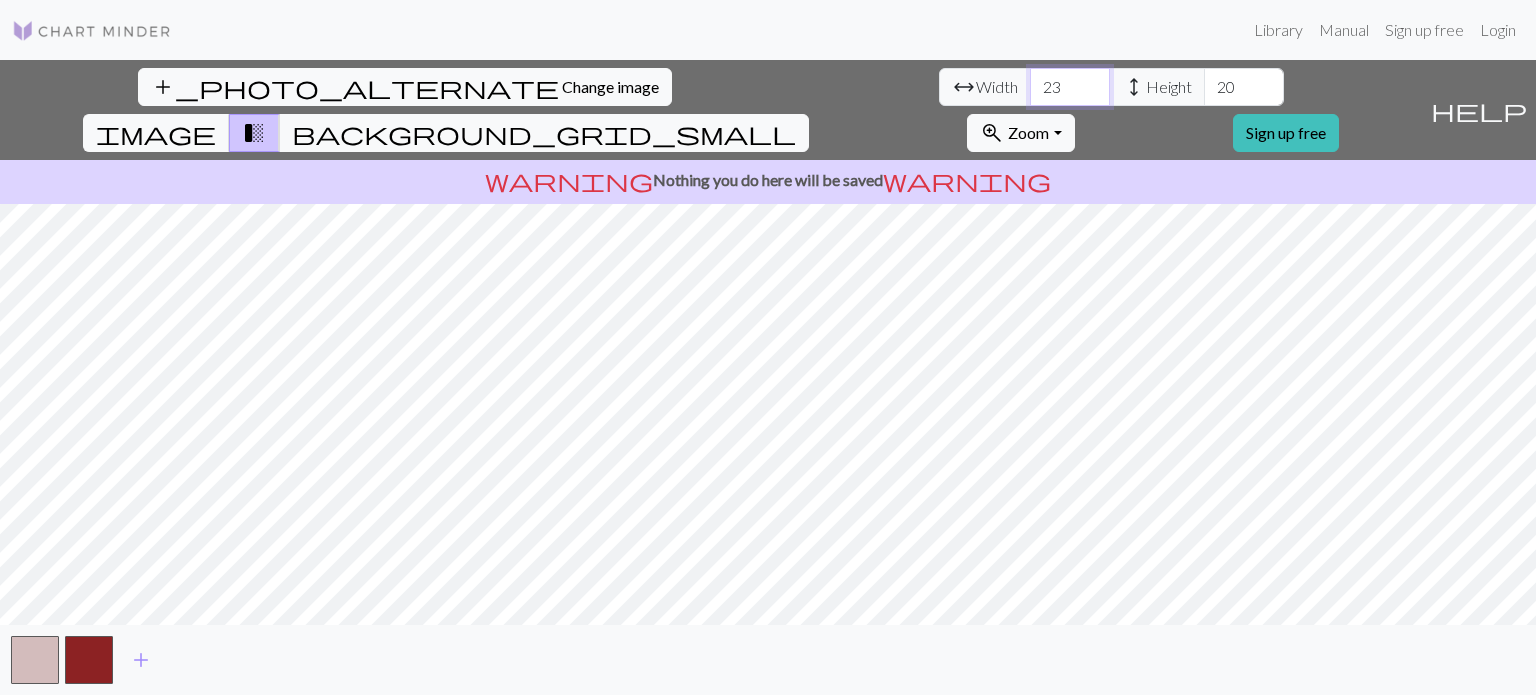 click on "23" at bounding box center (1070, 87) 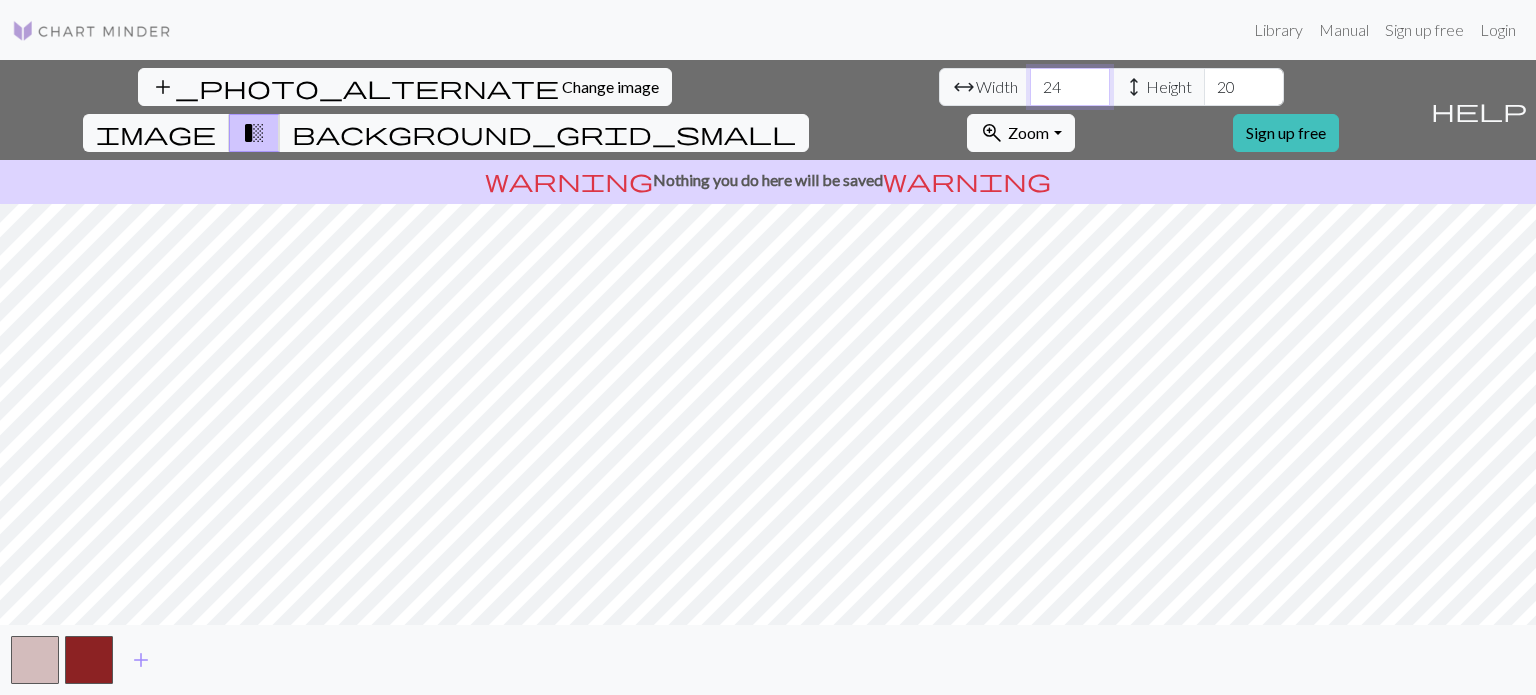 click on "24" at bounding box center (1070, 87) 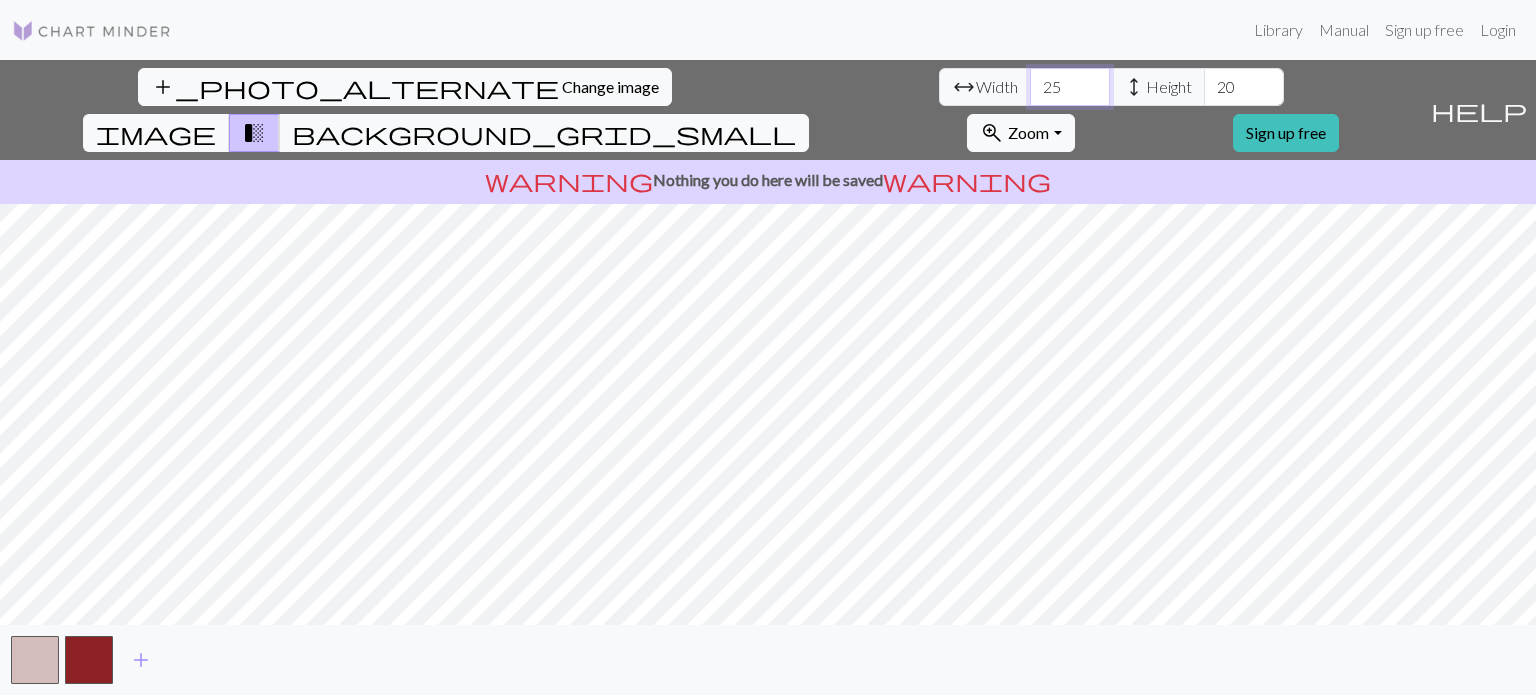 click on "25" at bounding box center [1070, 87] 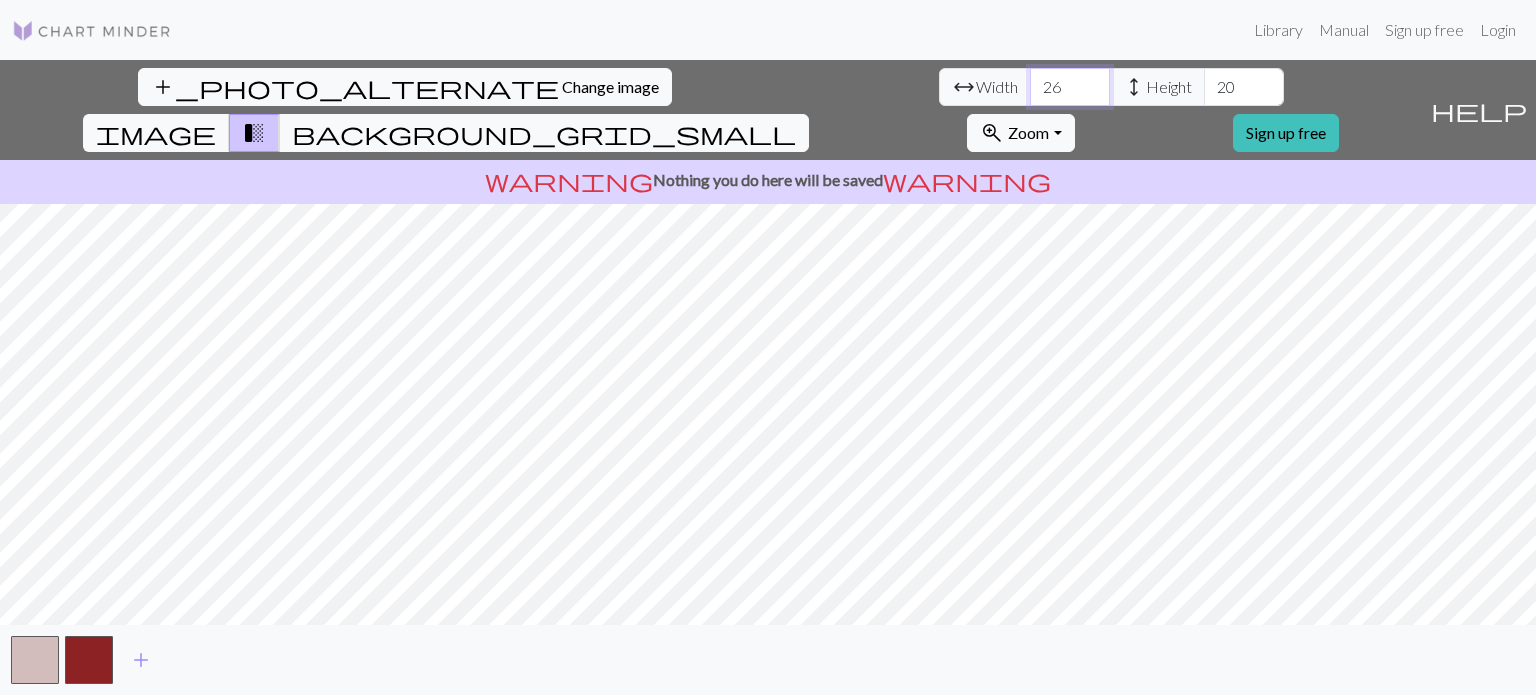 click on "26" at bounding box center [1070, 87] 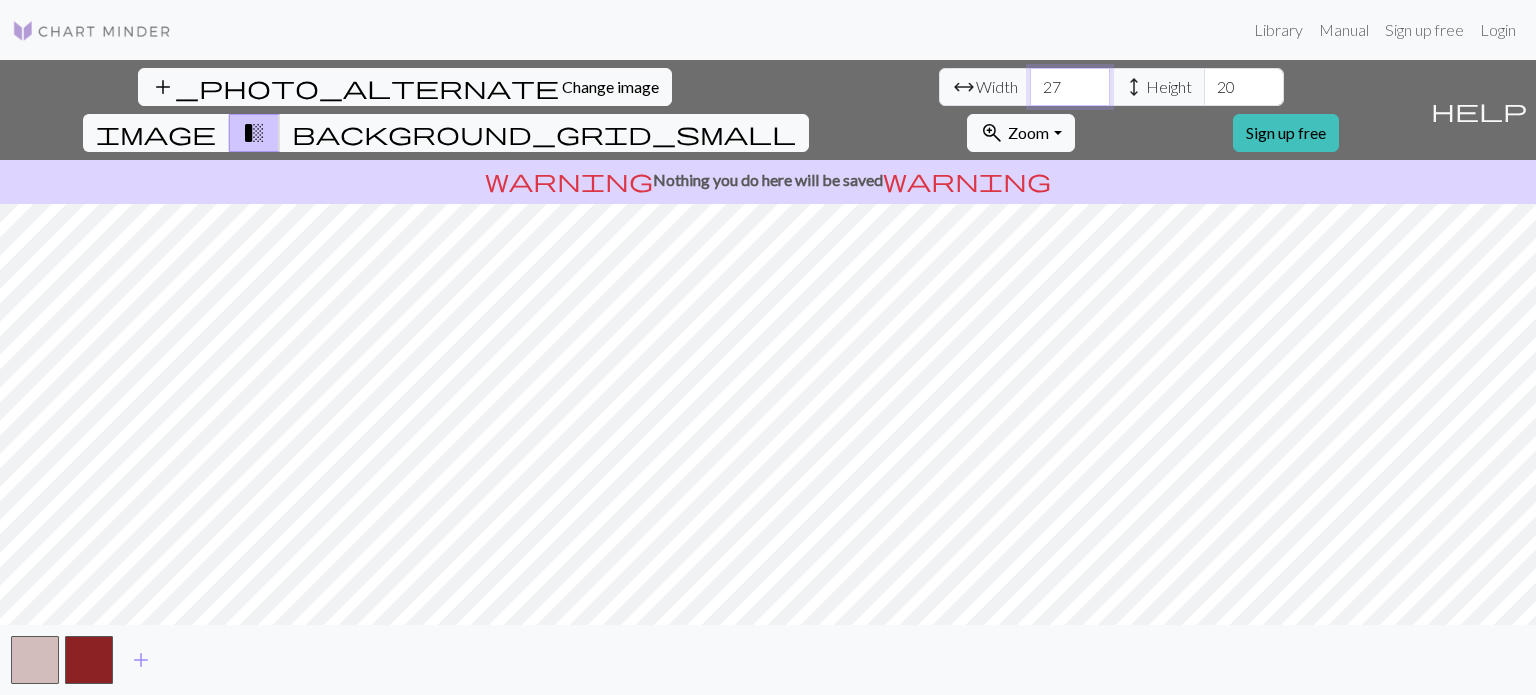 click on "27" at bounding box center [1070, 87] 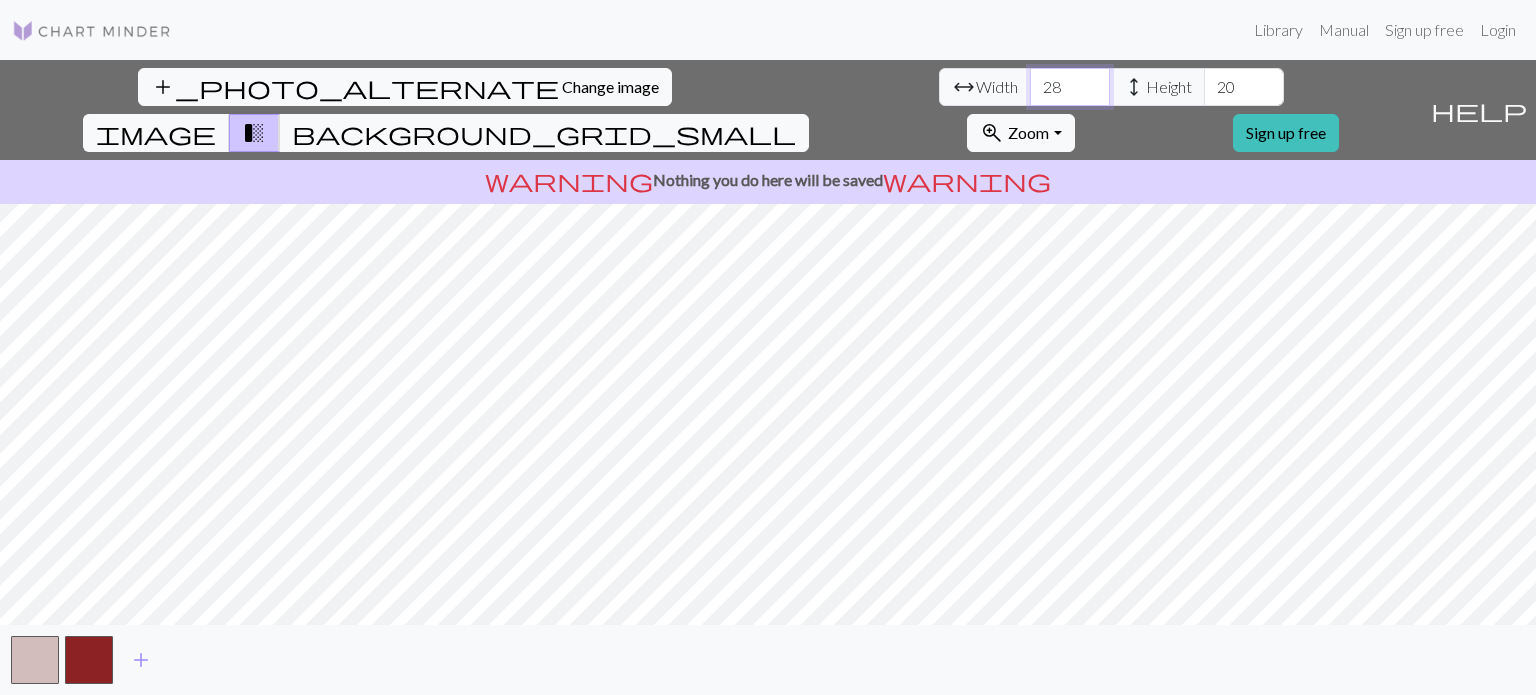 type on "28" 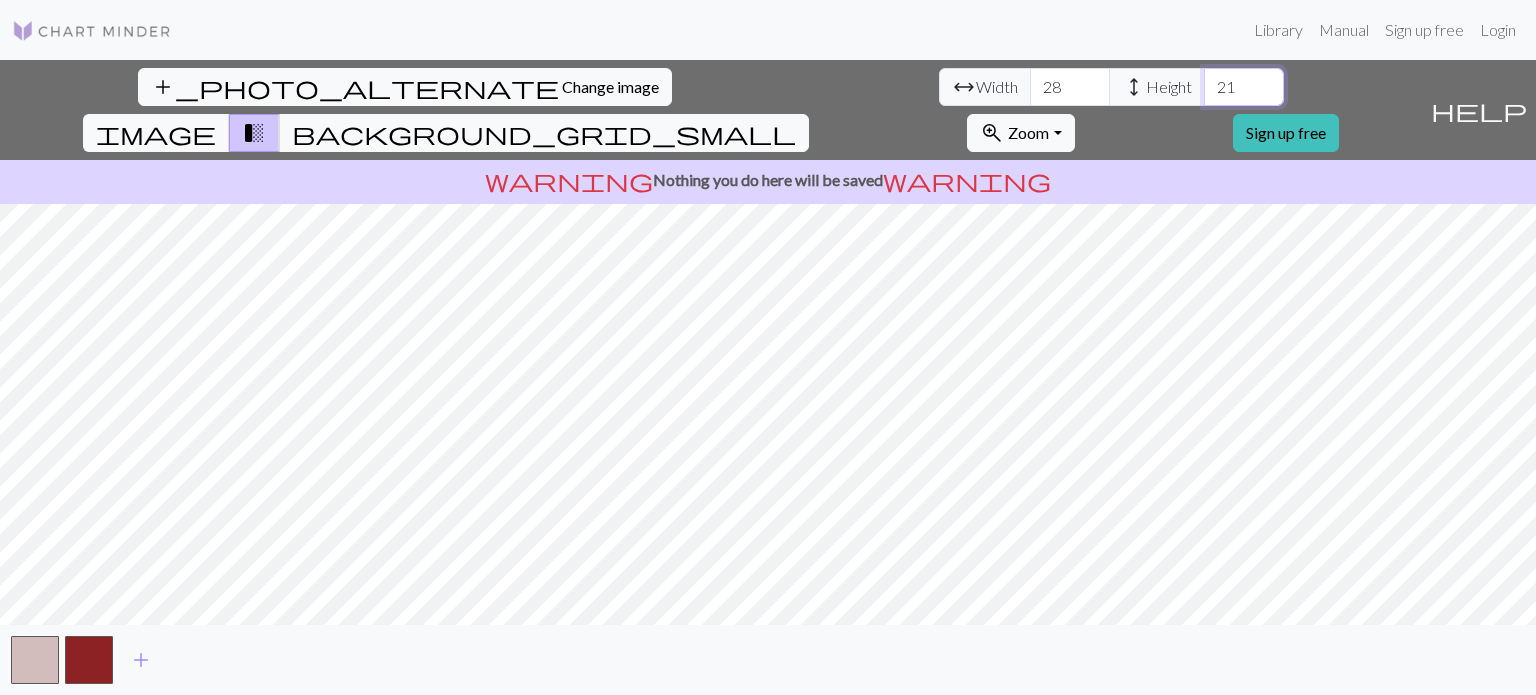 click on "21" at bounding box center (1244, 87) 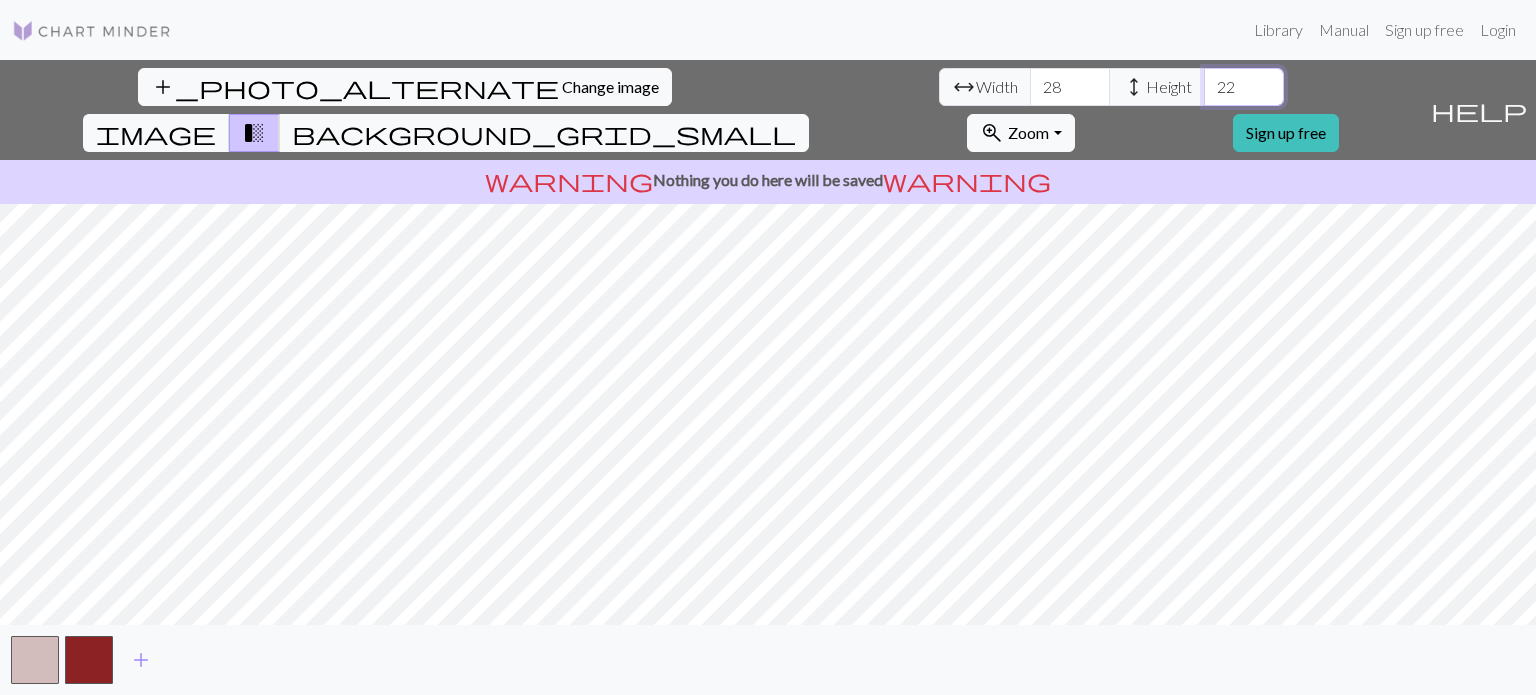 click on "22" at bounding box center [1244, 87] 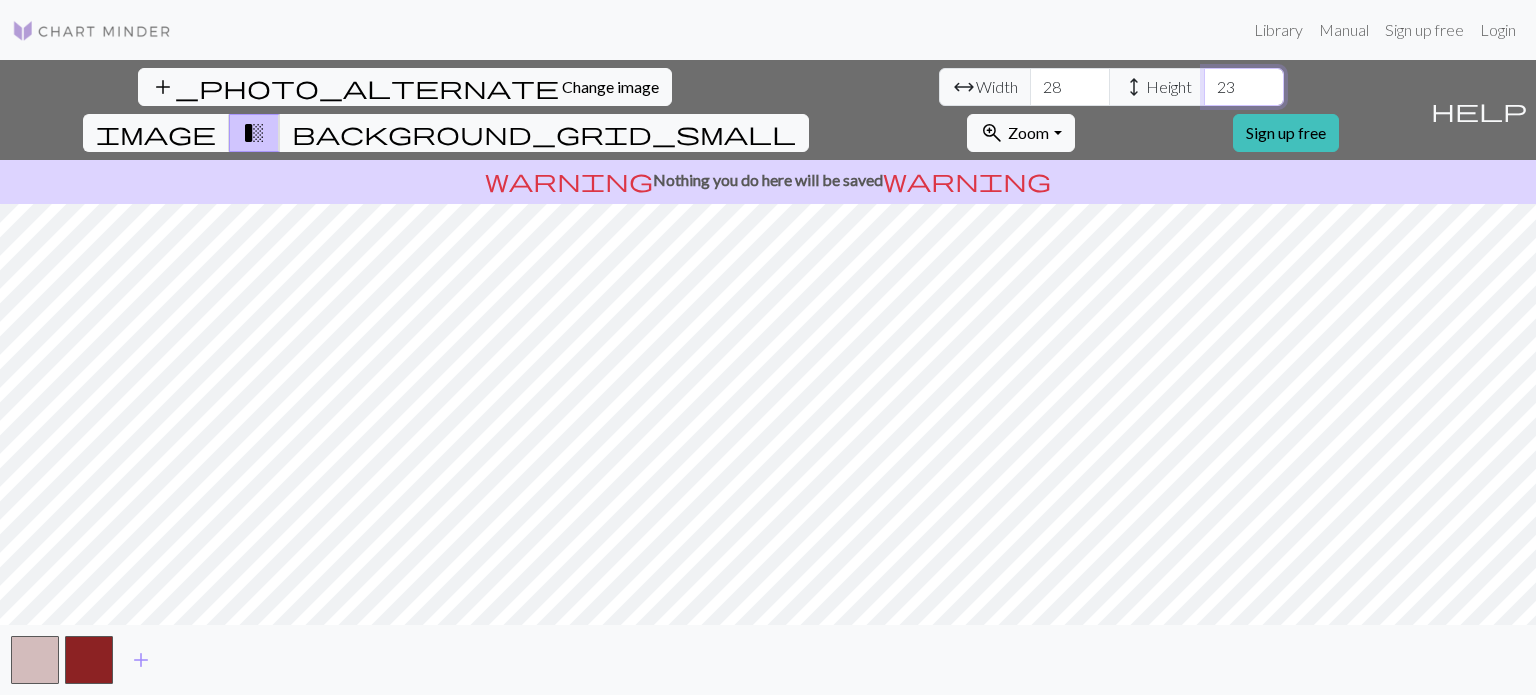 click on "23" at bounding box center (1244, 87) 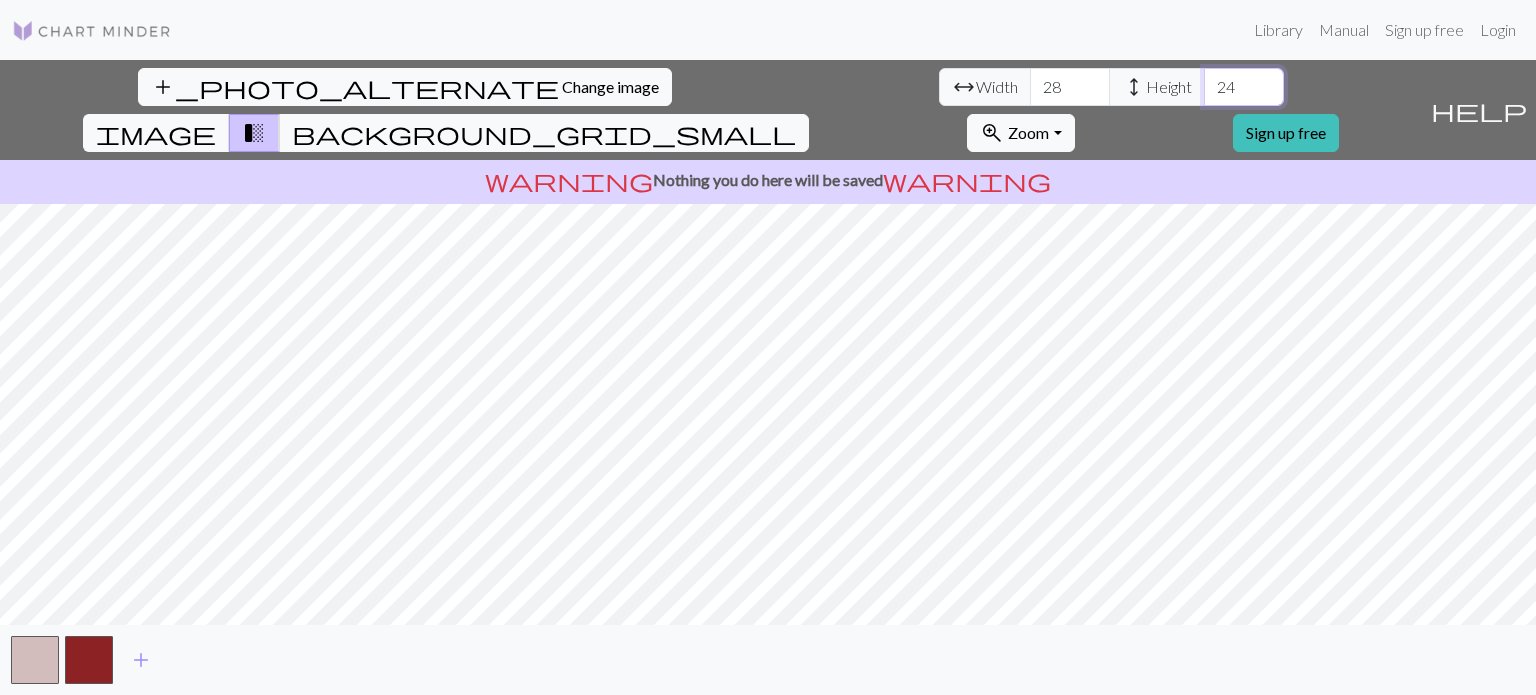click on "24" at bounding box center [1244, 87] 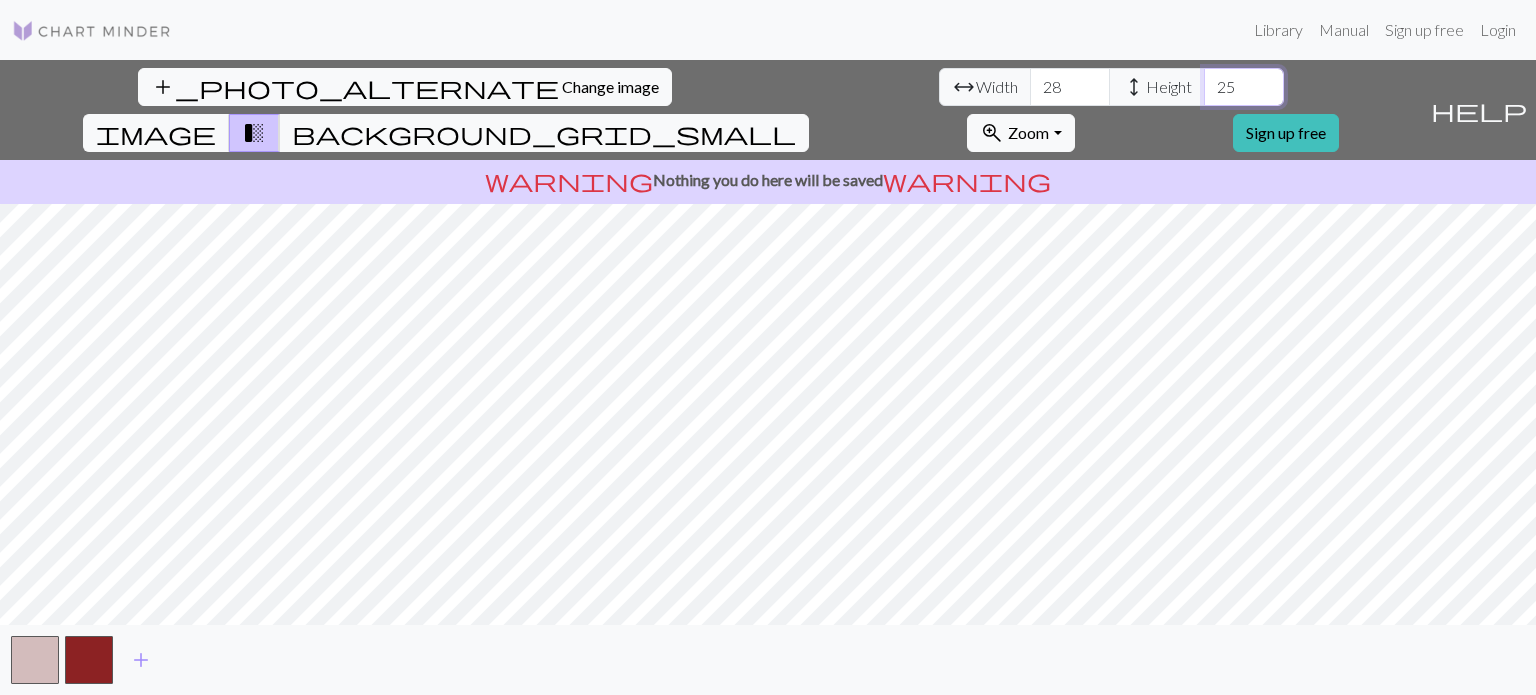 click on "25" at bounding box center (1244, 87) 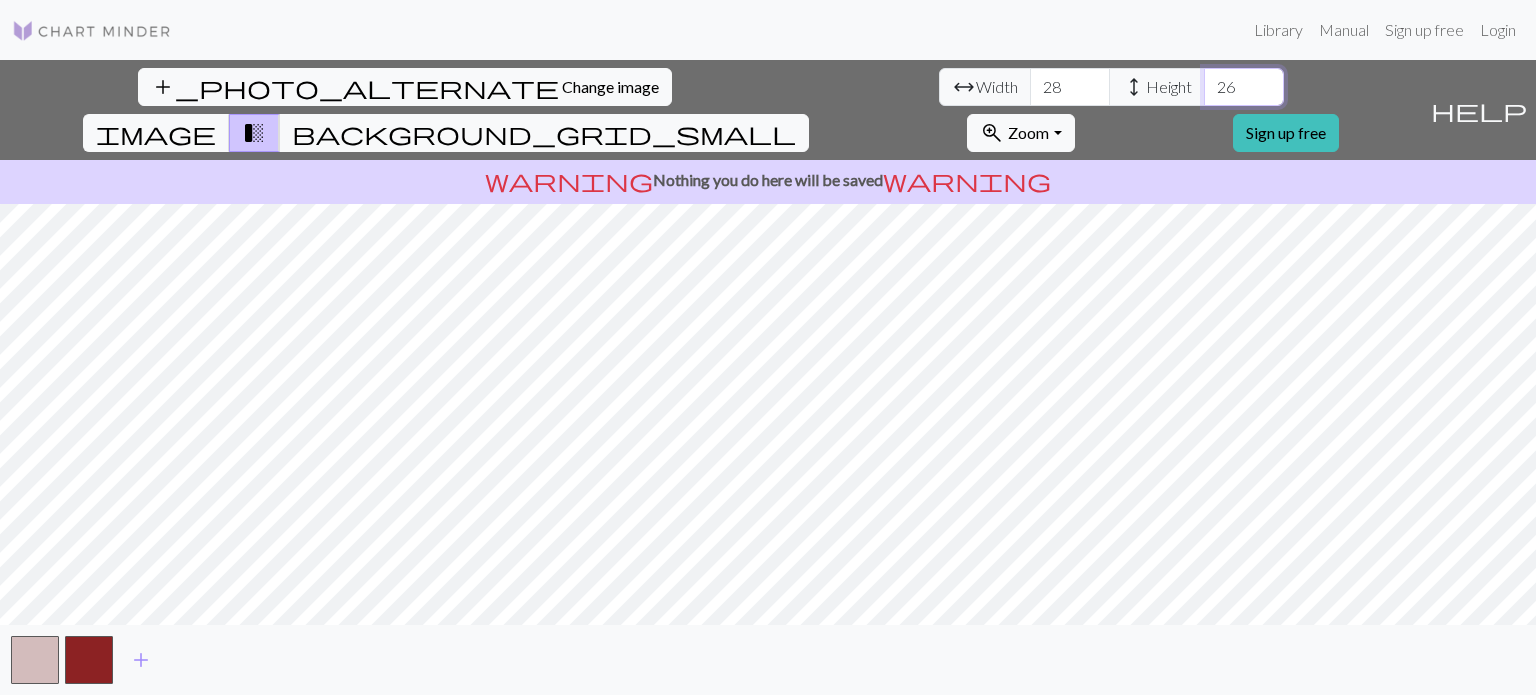 click on "26" at bounding box center [1244, 87] 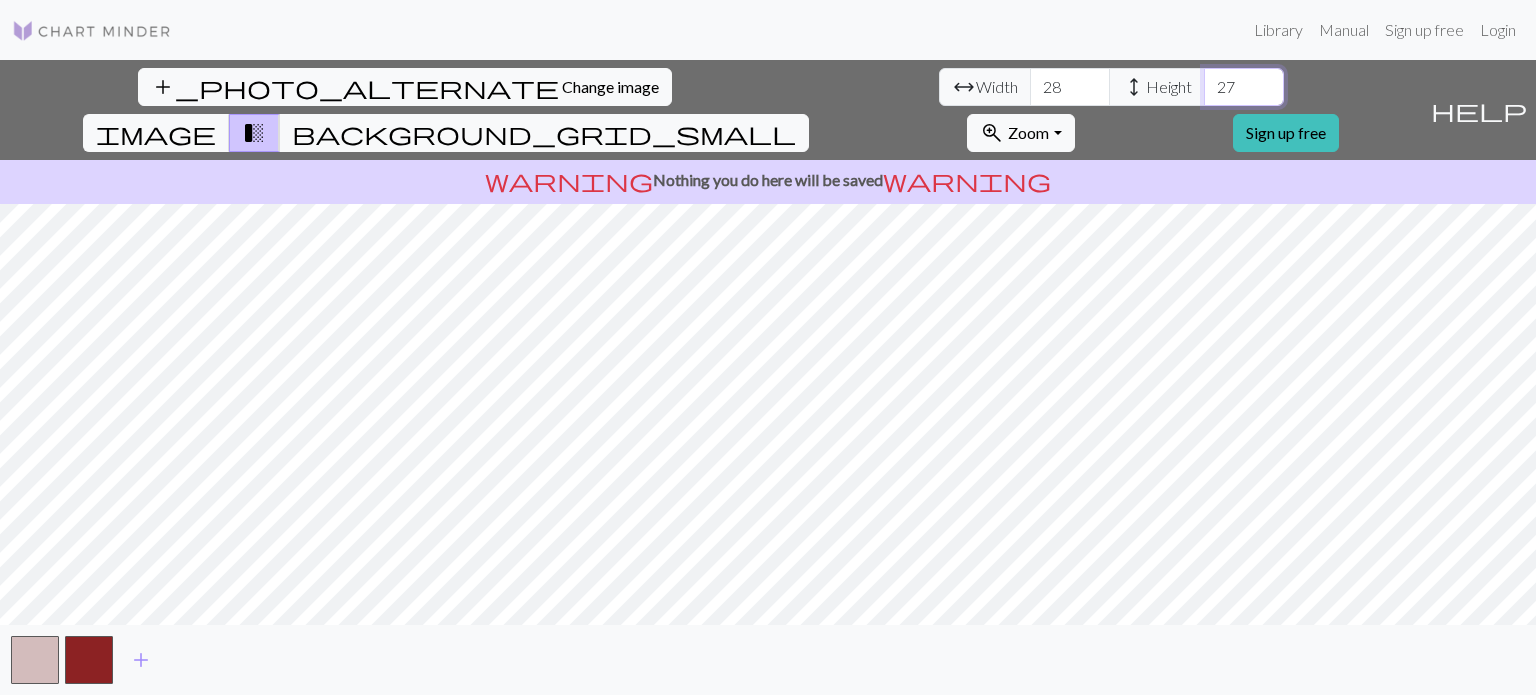 click on "27" at bounding box center [1244, 87] 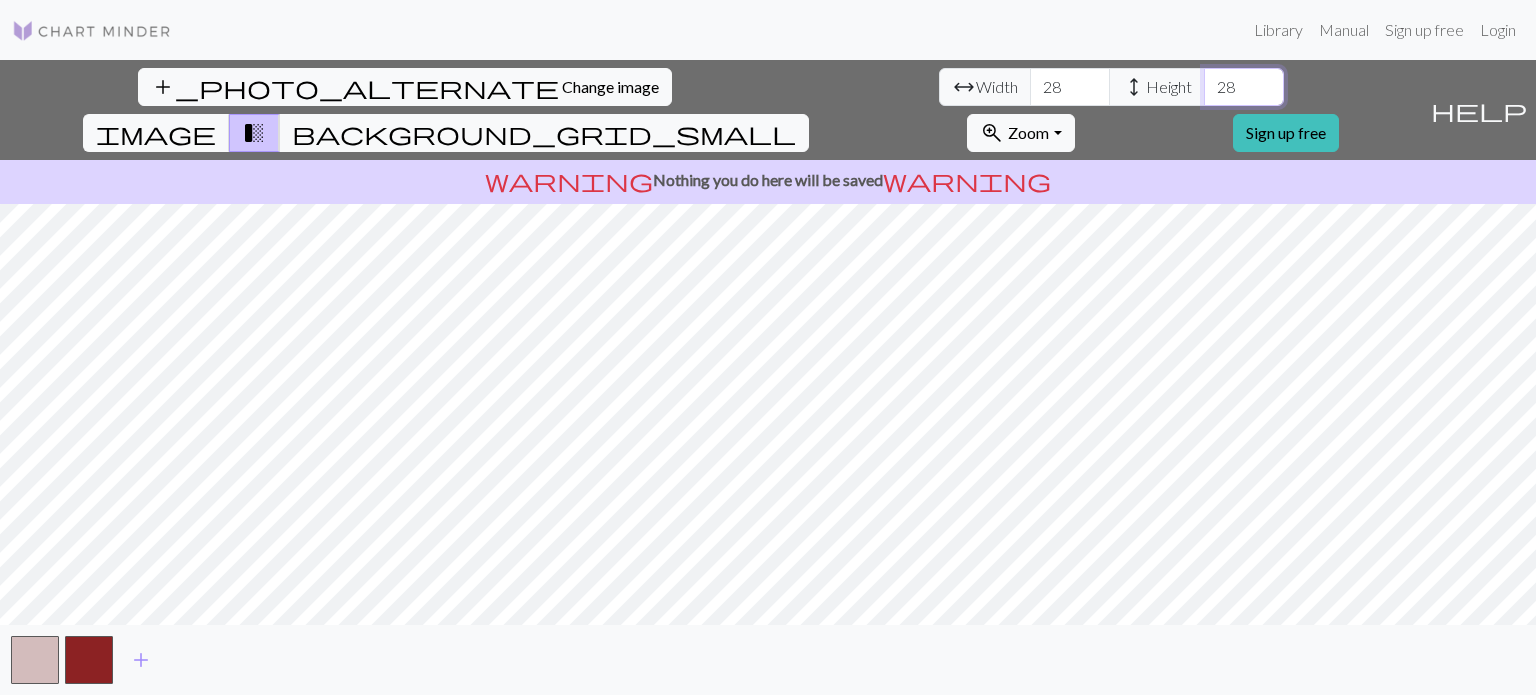 click on "28" at bounding box center (1244, 87) 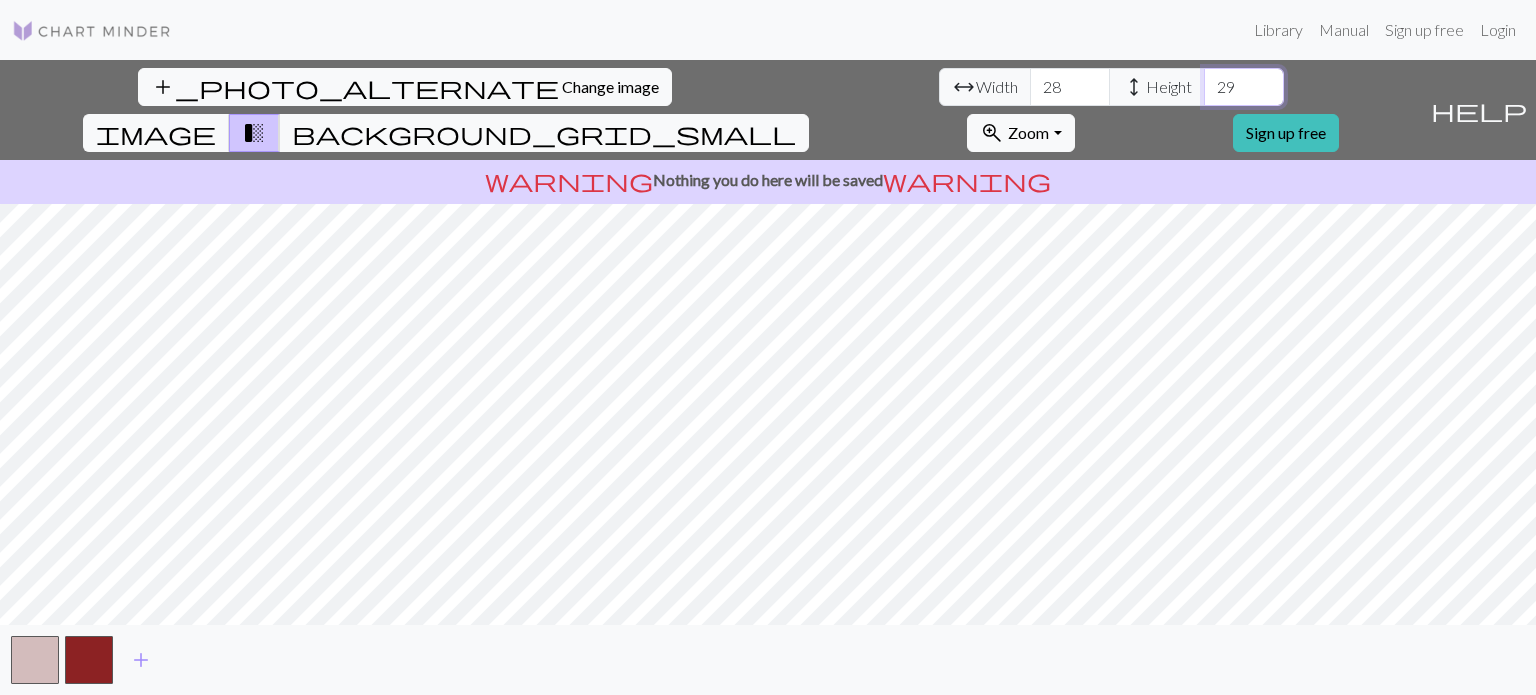 click on "29" at bounding box center (1244, 87) 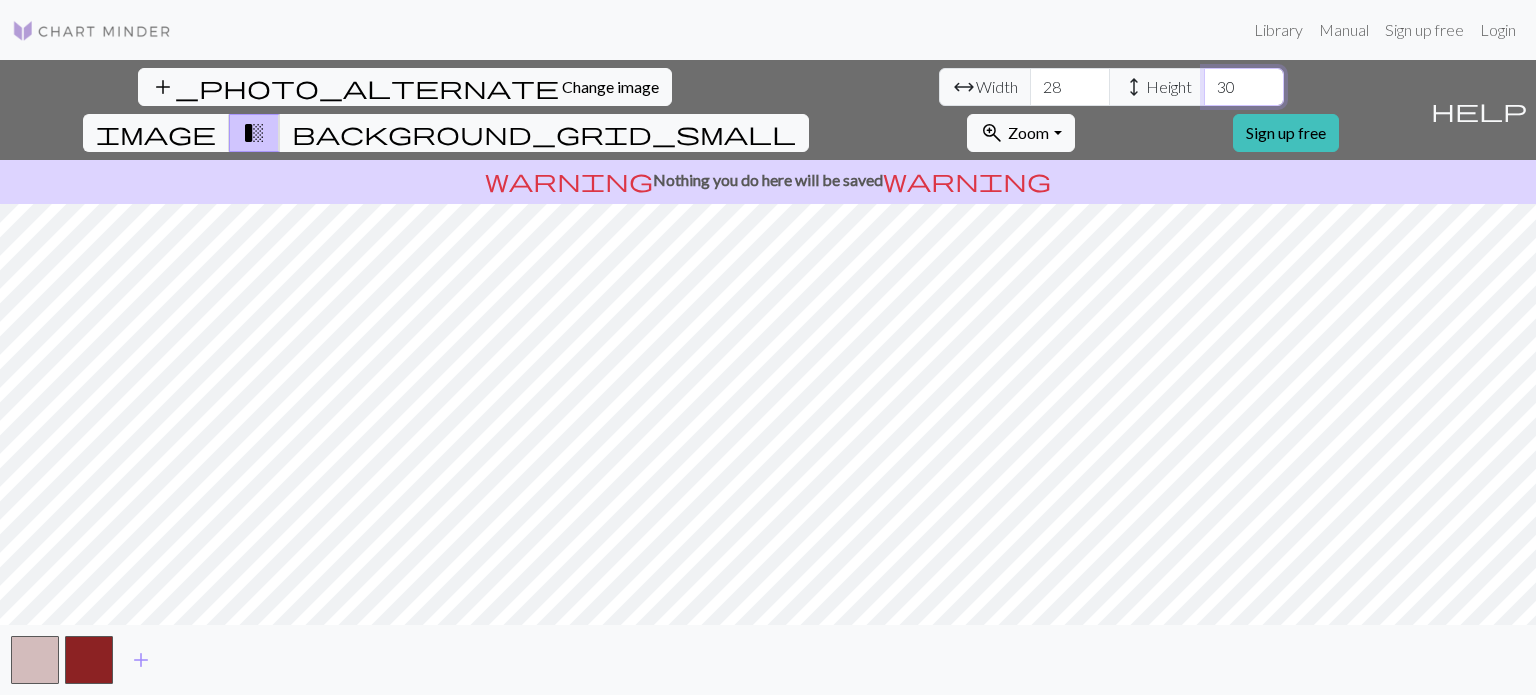 click on "30" at bounding box center (1244, 87) 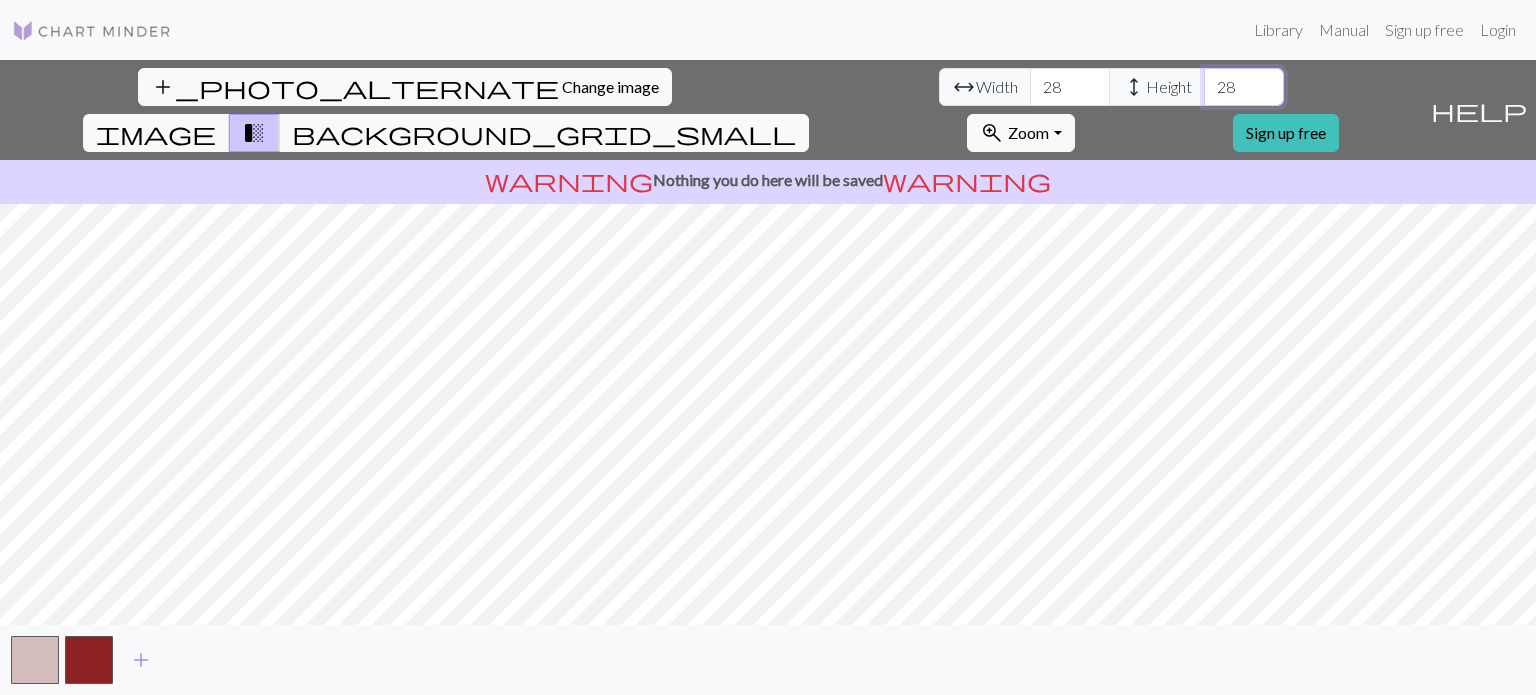 click on "28" at bounding box center (1244, 87) 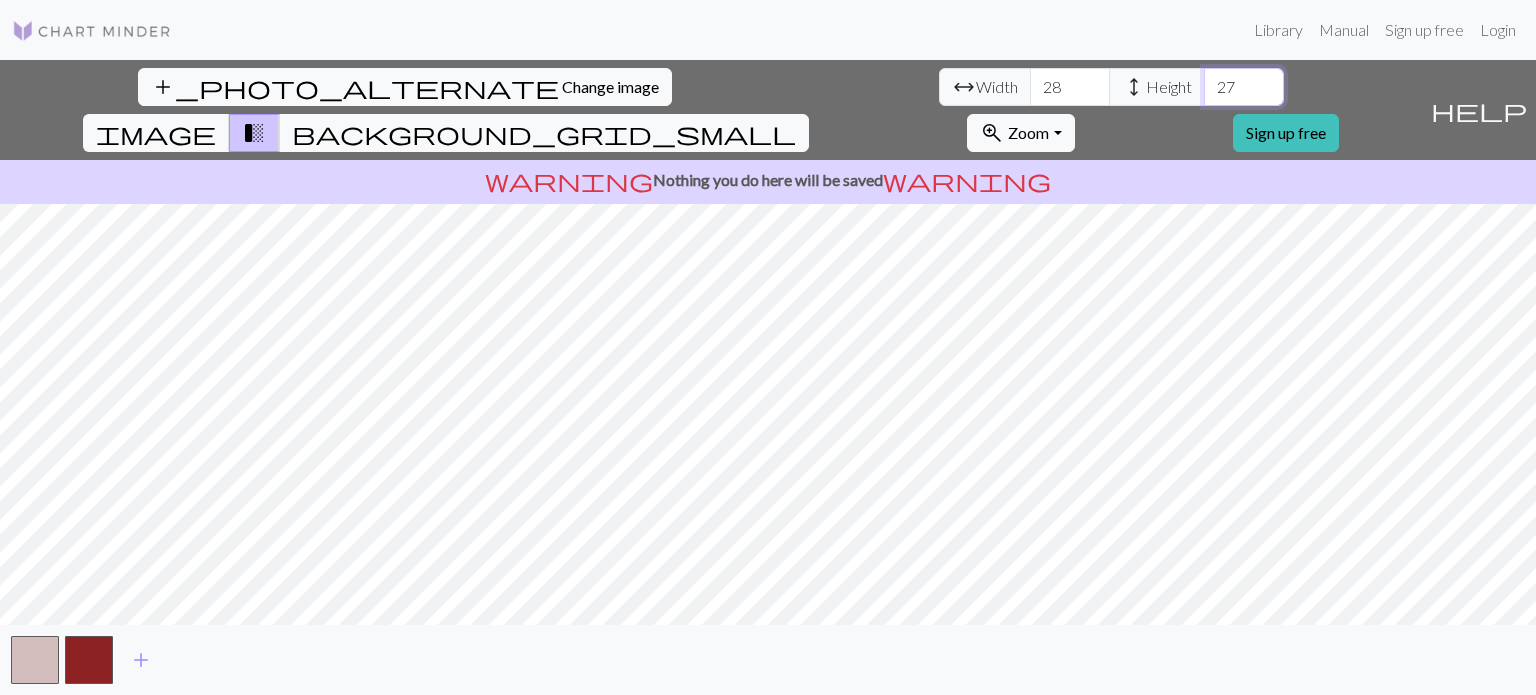 click on "27" at bounding box center (1244, 87) 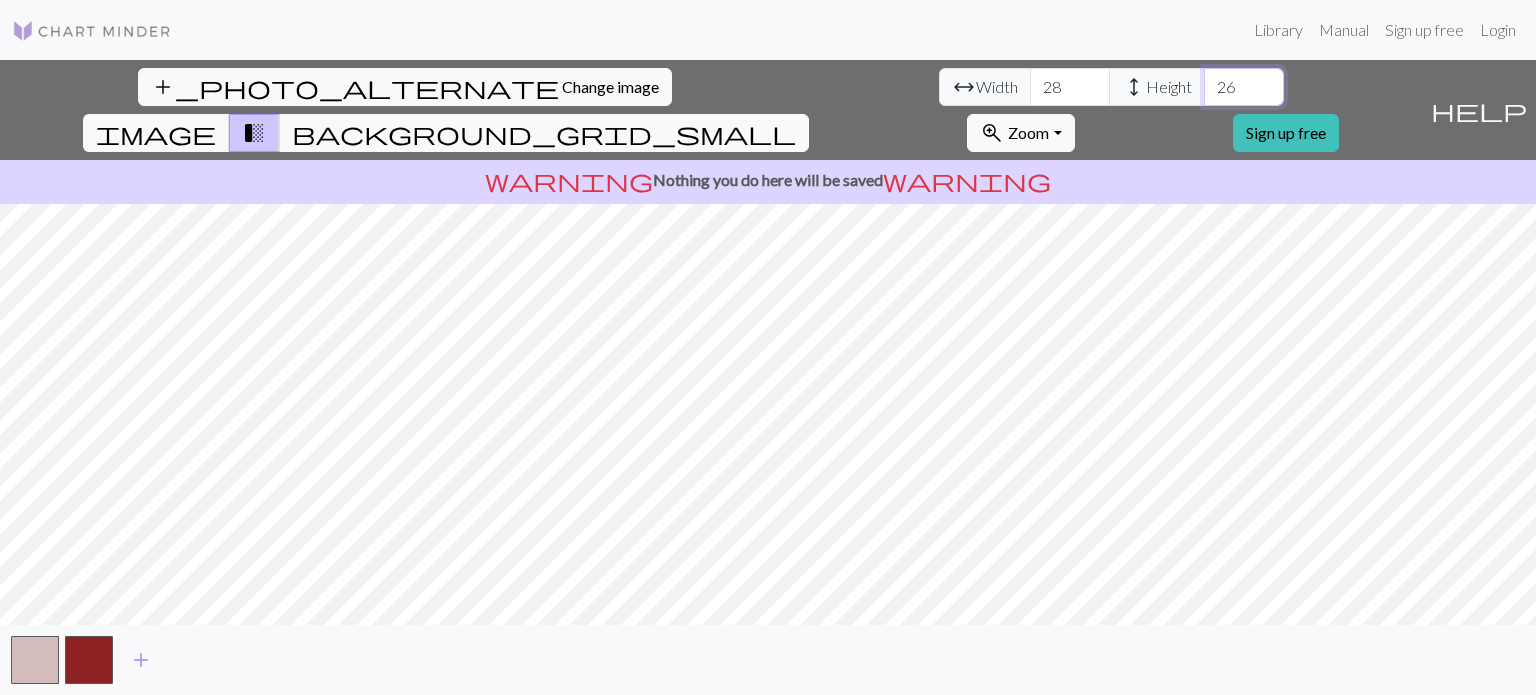 click on "26" at bounding box center [1244, 87] 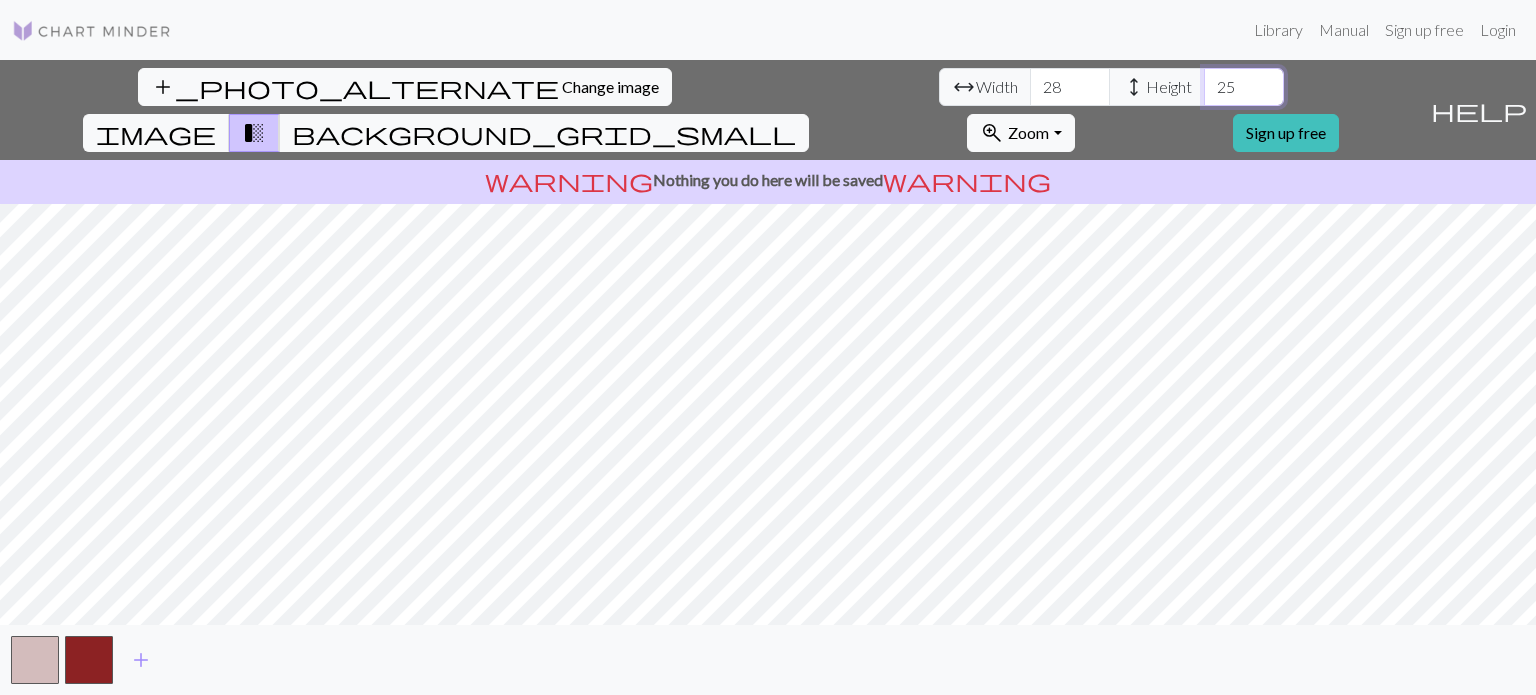 click on "25" at bounding box center (1244, 87) 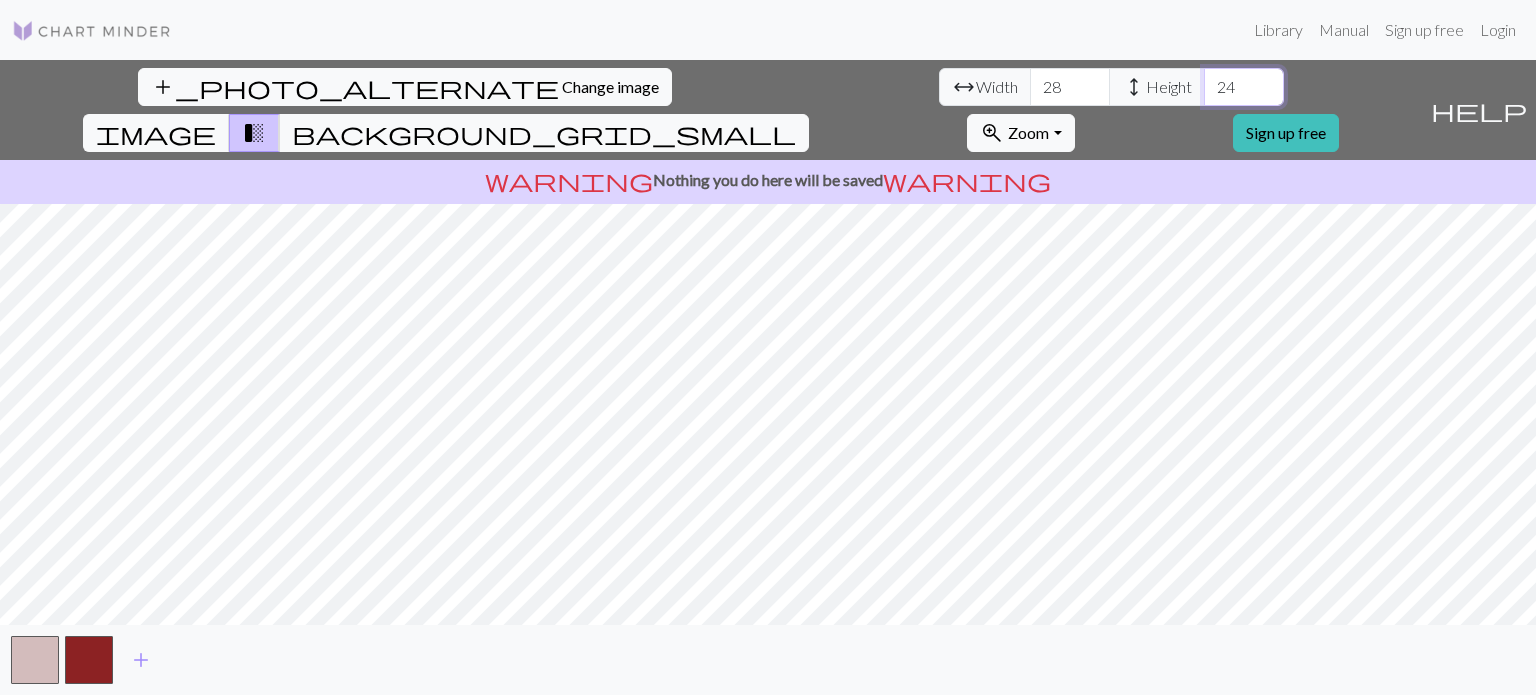 click on "24" at bounding box center [1244, 87] 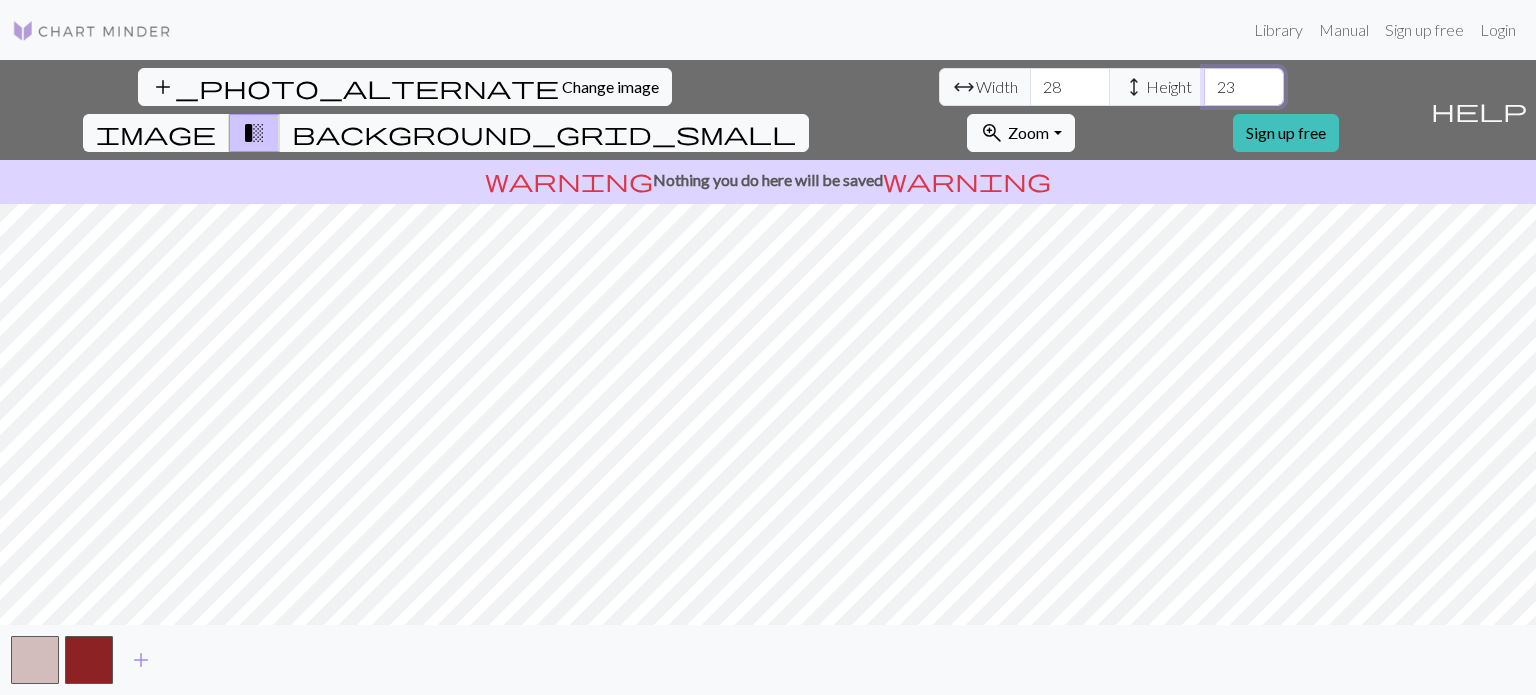 click on "23" at bounding box center [1244, 87] 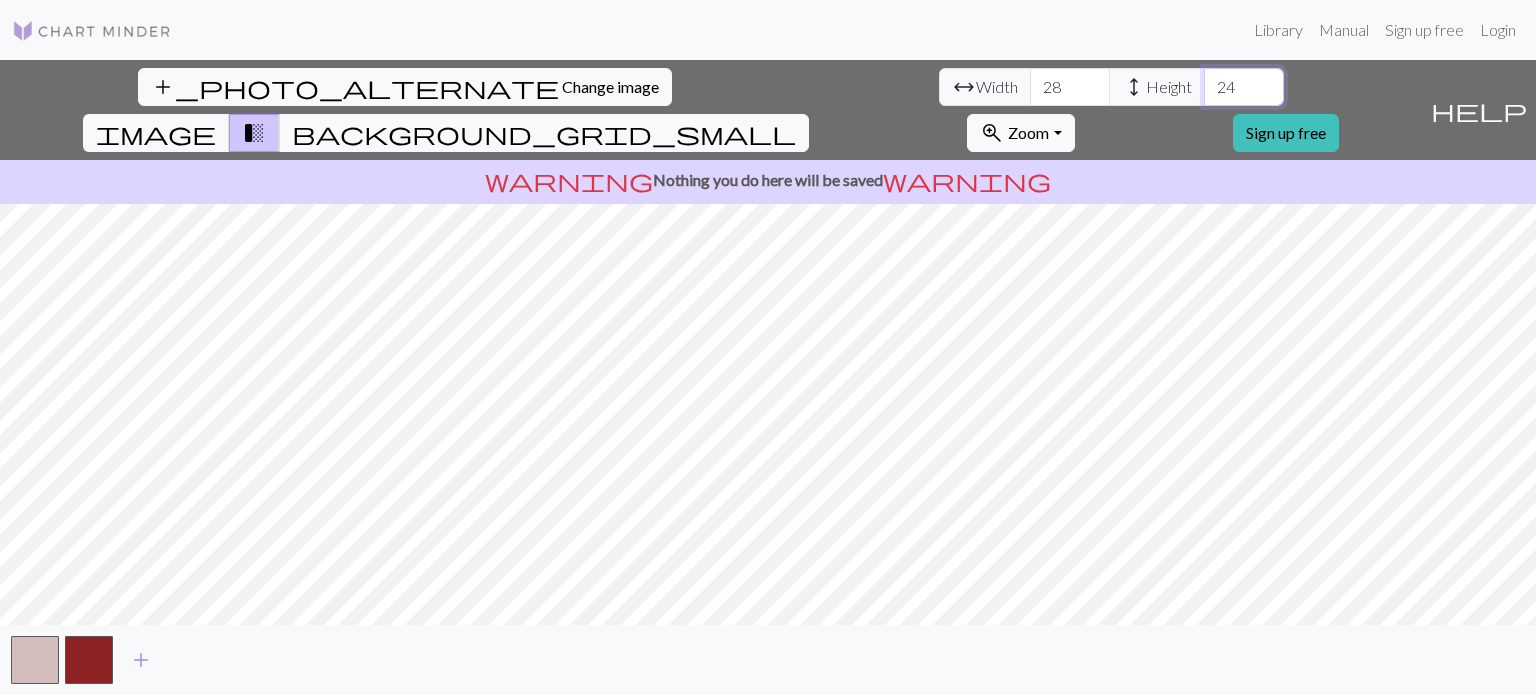 click on "24" at bounding box center (1244, 87) 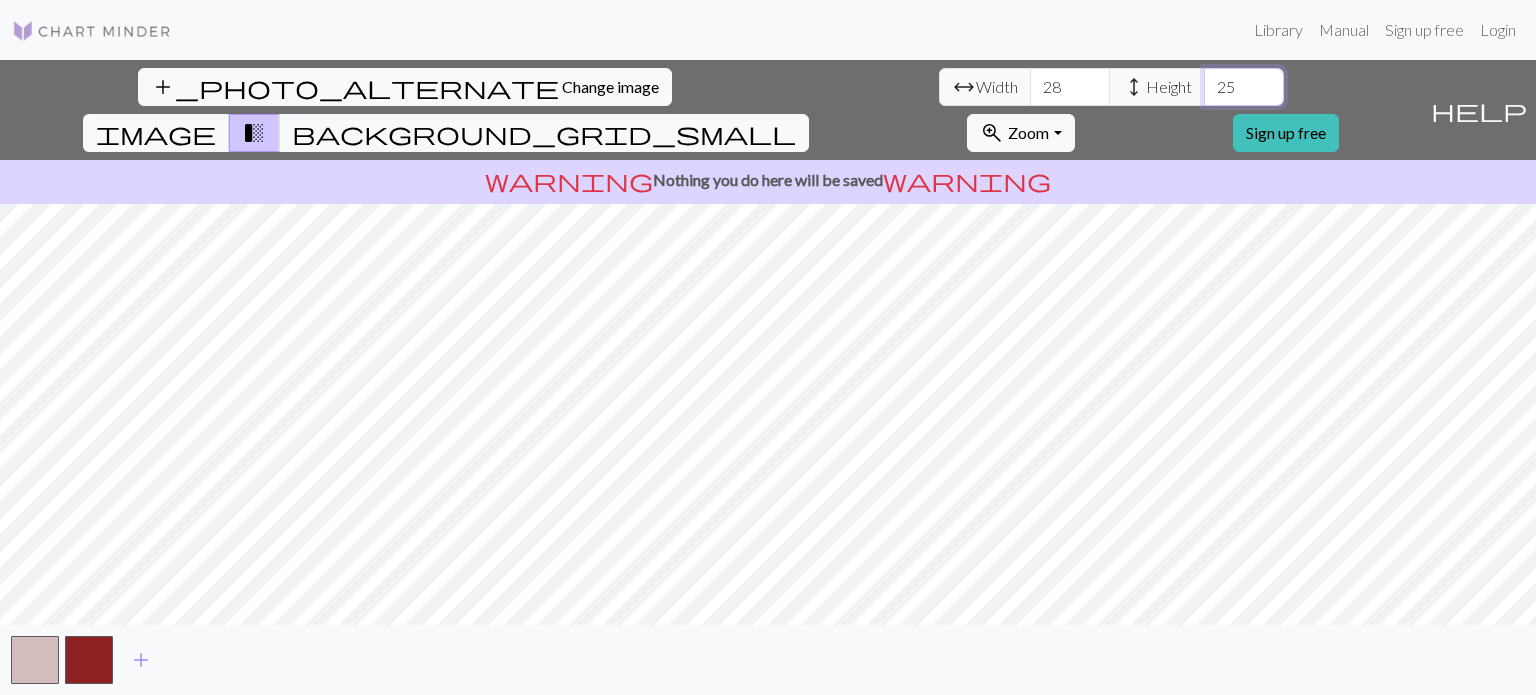 click on "25" at bounding box center [1244, 87] 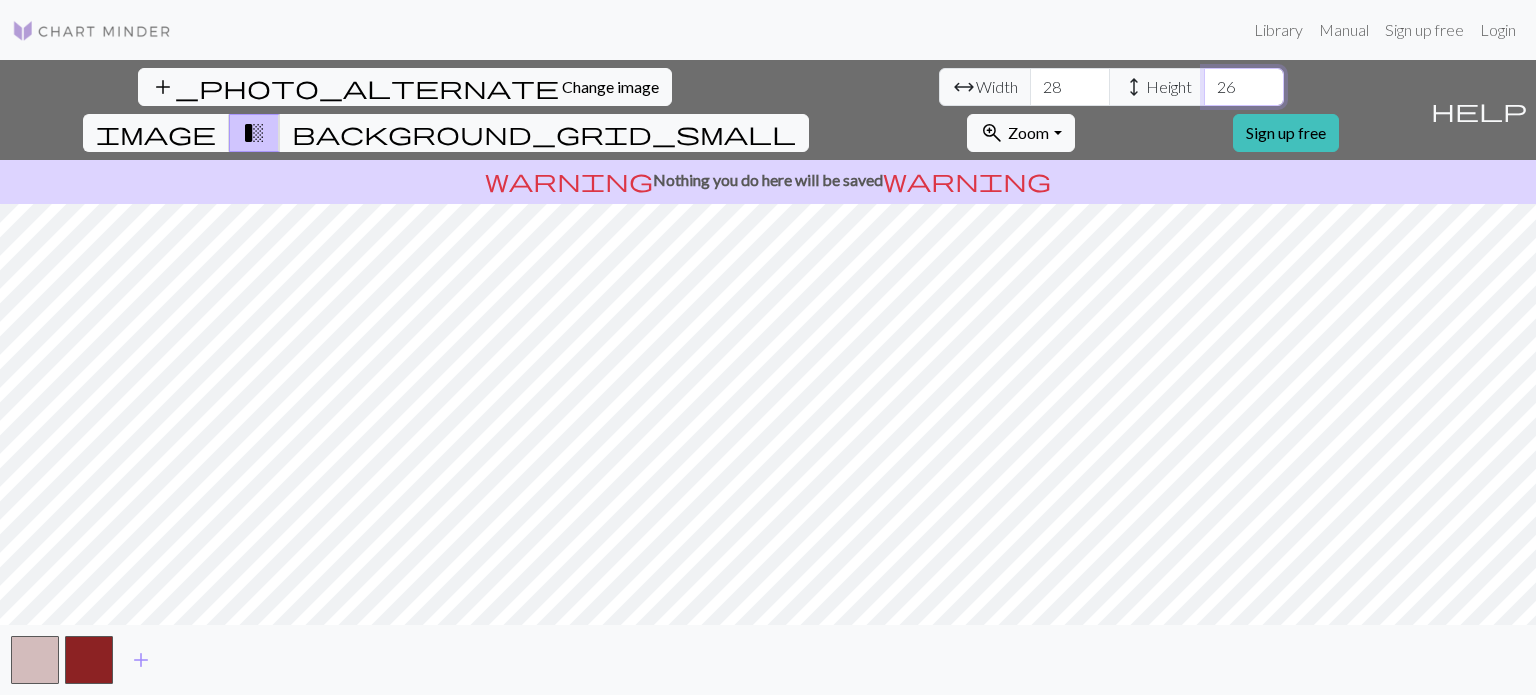 click on "26" at bounding box center [1244, 87] 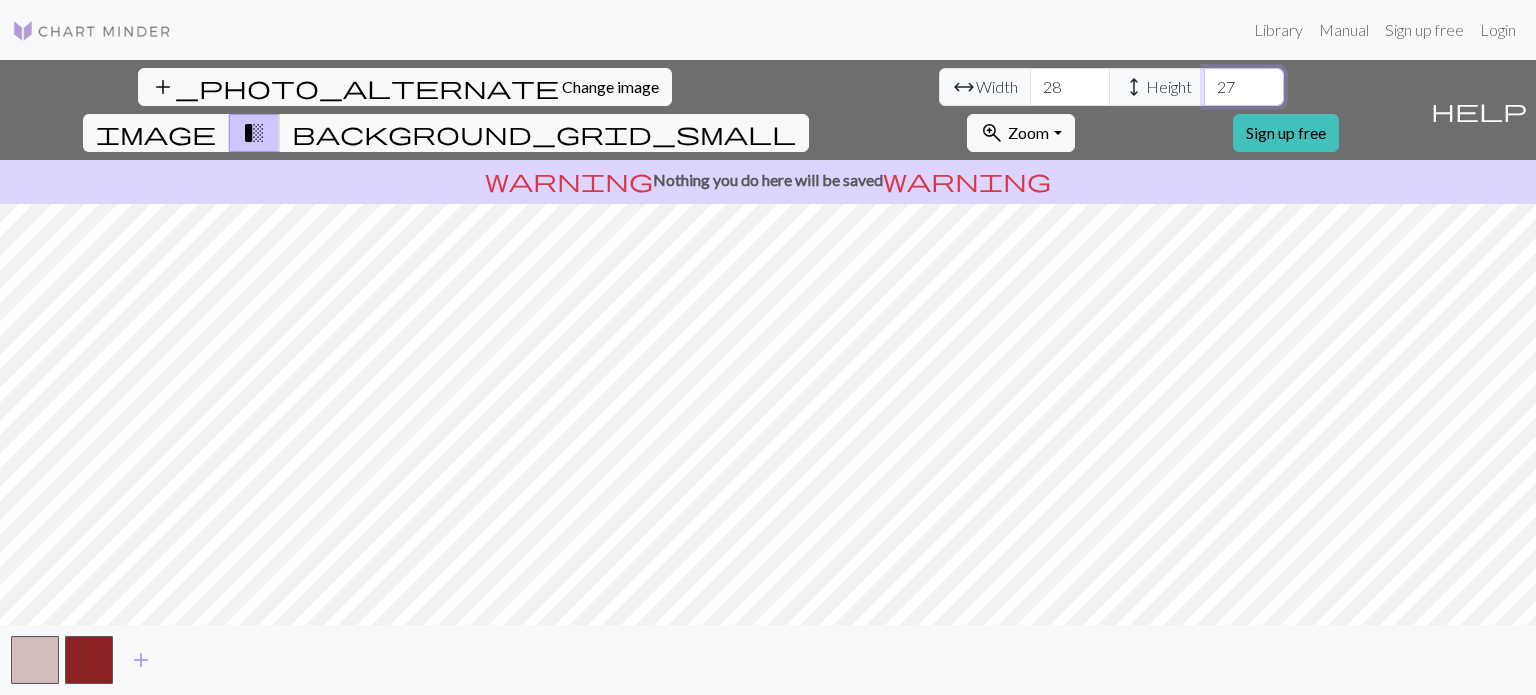 click on "27" at bounding box center (1244, 87) 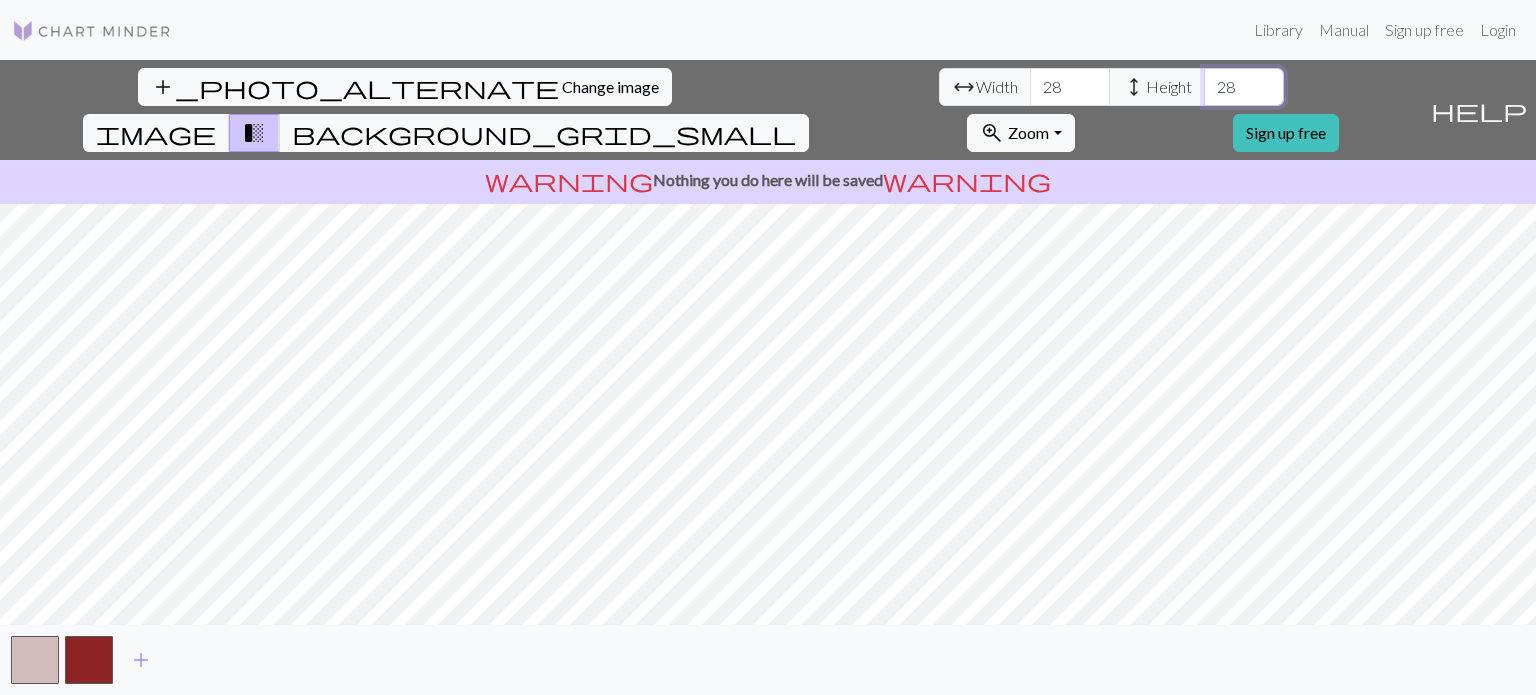 type on "28" 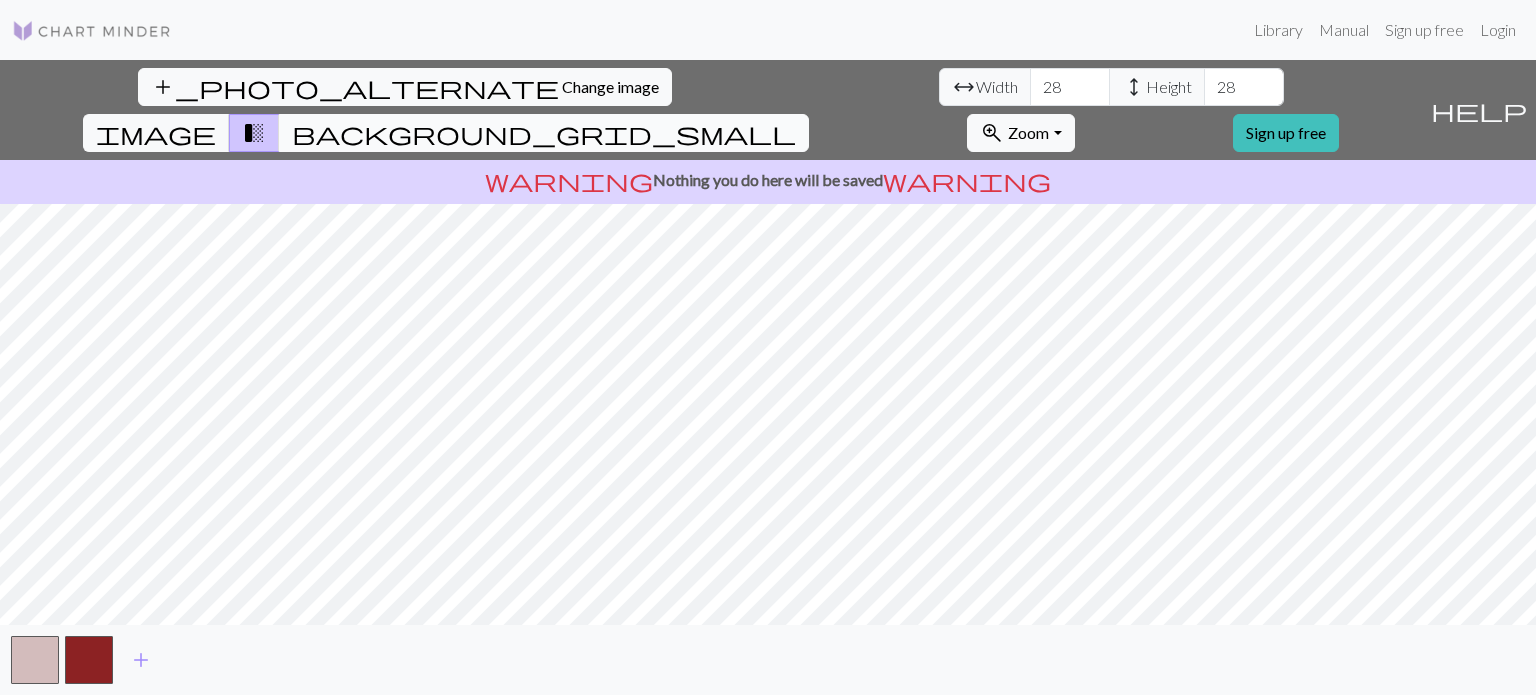 click on "background_grid_small" at bounding box center (544, 133) 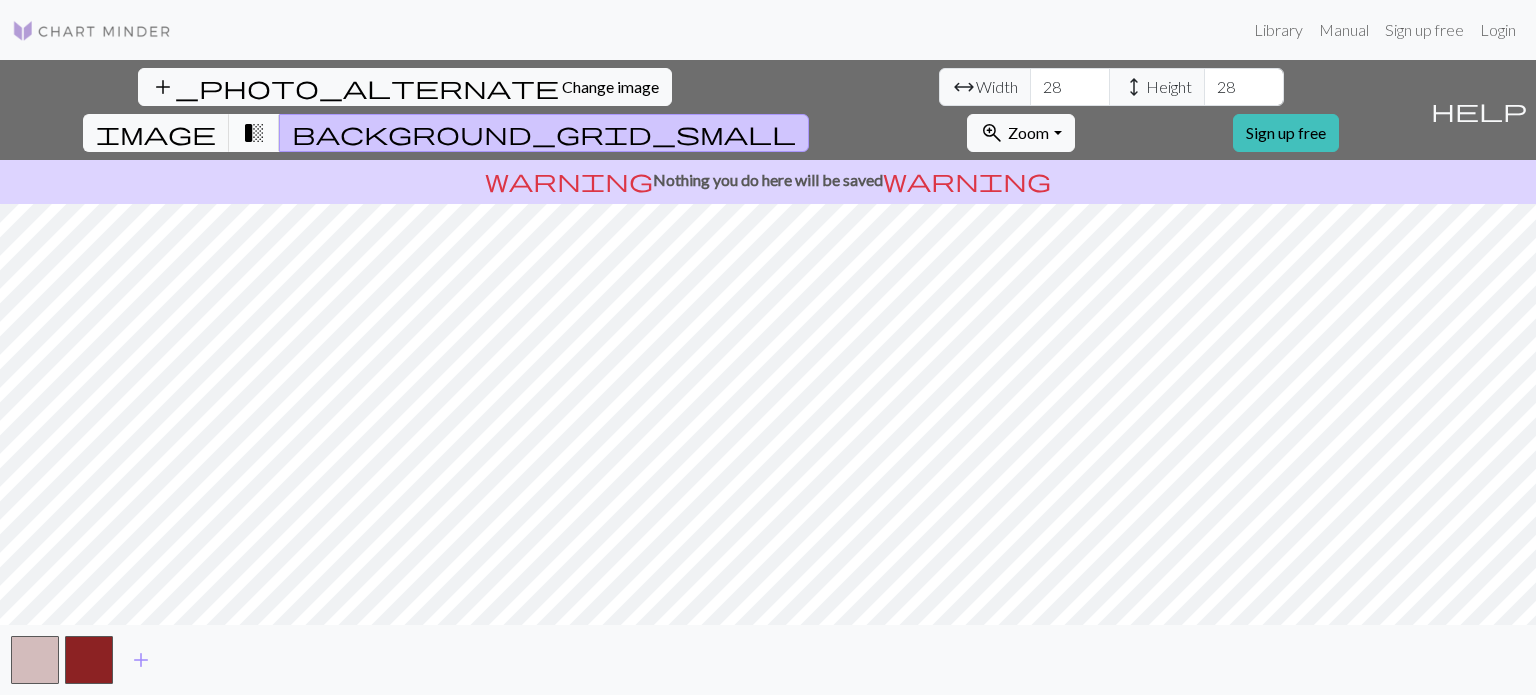 click on "transition_fade" at bounding box center [254, 133] 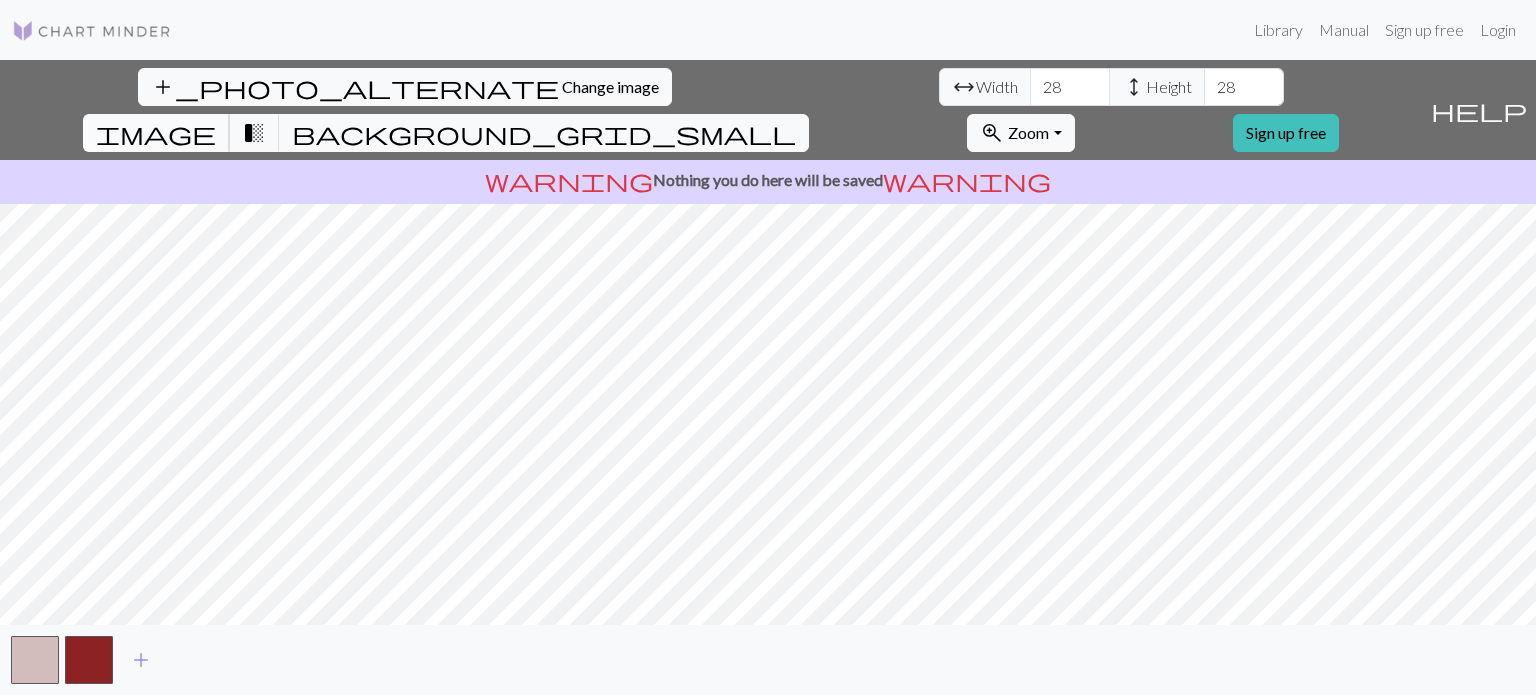 click on "image" at bounding box center (156, 133) 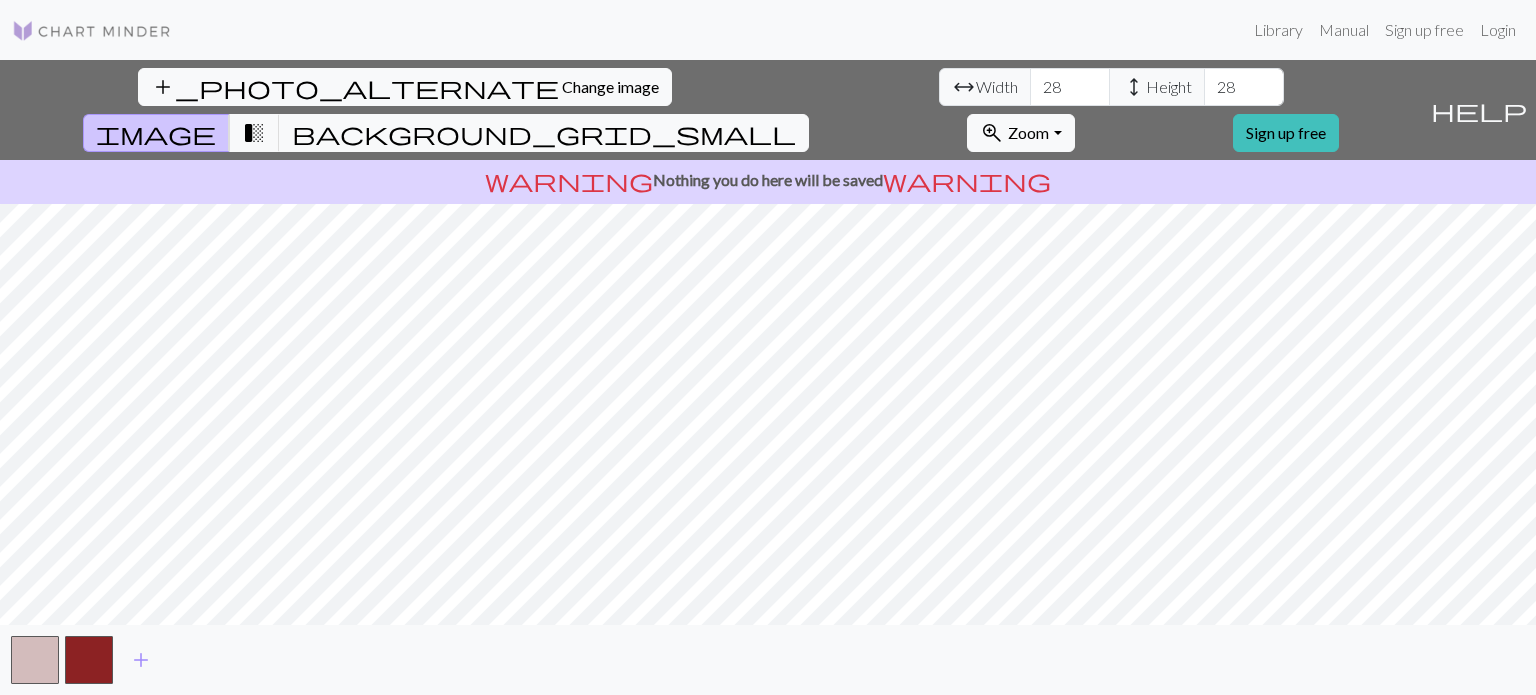 click on "add_photo_alternate   Change image arrow_range   Width 28 height   Height 28 image transition_fade background_grid_small zoom_in Zoom Zoom Fit all Fit width Fit height 50% 100% 150% 200% Sign up free help Show me around warning  Nothing you do here will be saved  warning add" at bounding box center [768, 377] 